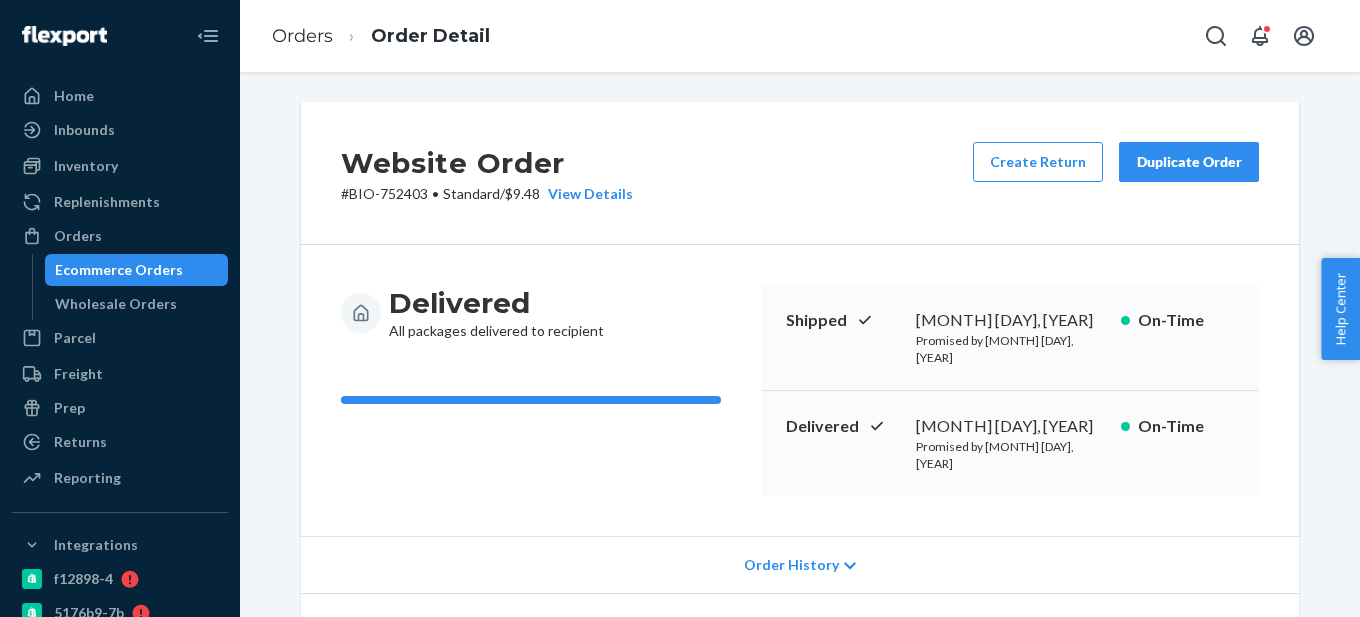 scroll, scrollTop: 0, scrollLeft: 0, axis: both 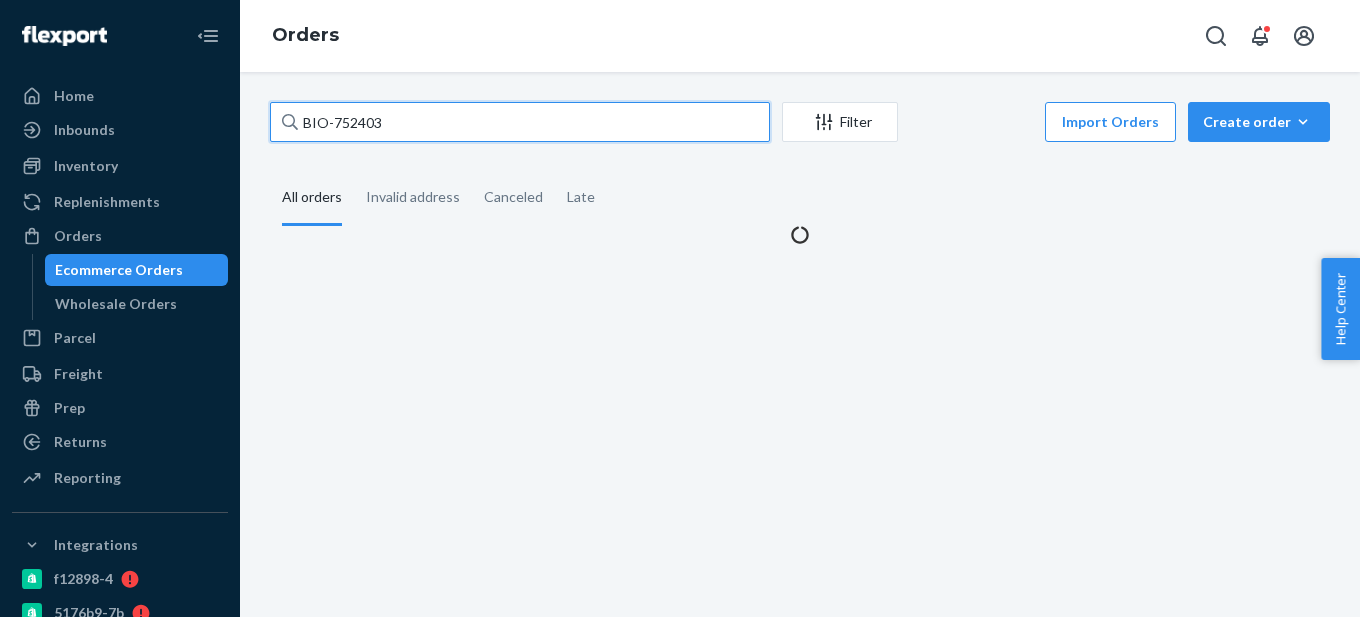 drag, startPoint x: 343, startPoint y: 117, endPoint x: 577, endPoint y: 111, distance: 234.0769 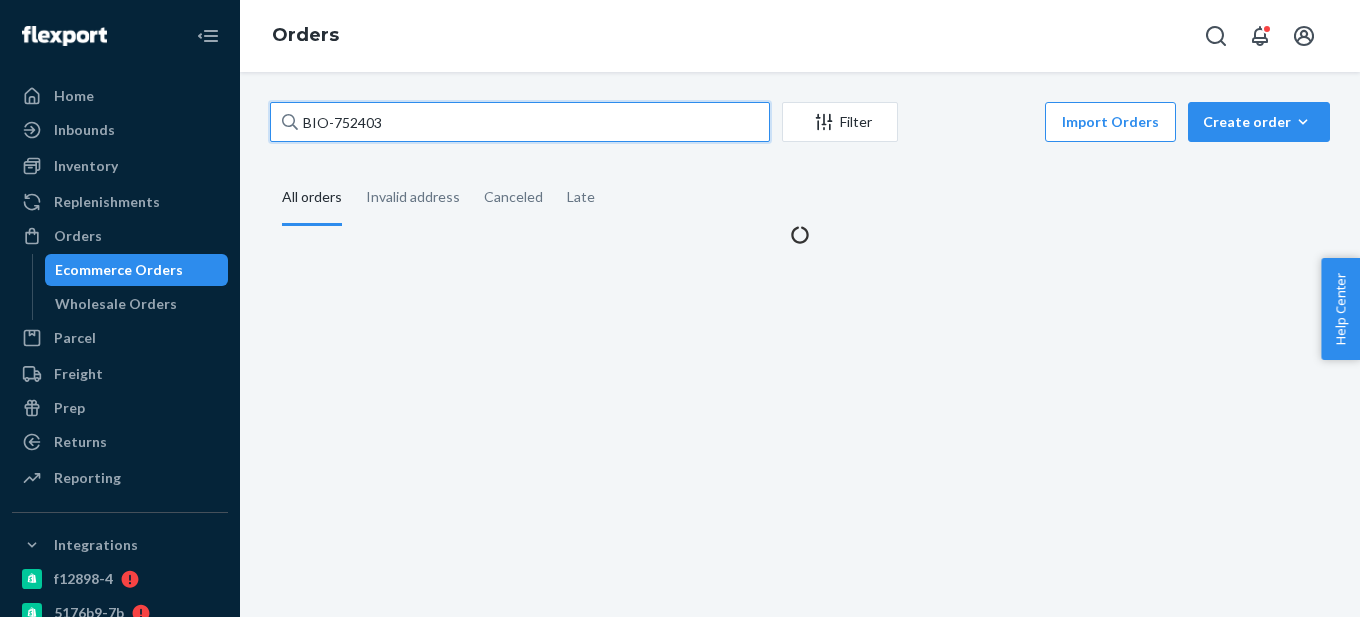 click on "BIO-752403" at bounding box center (520, 122) 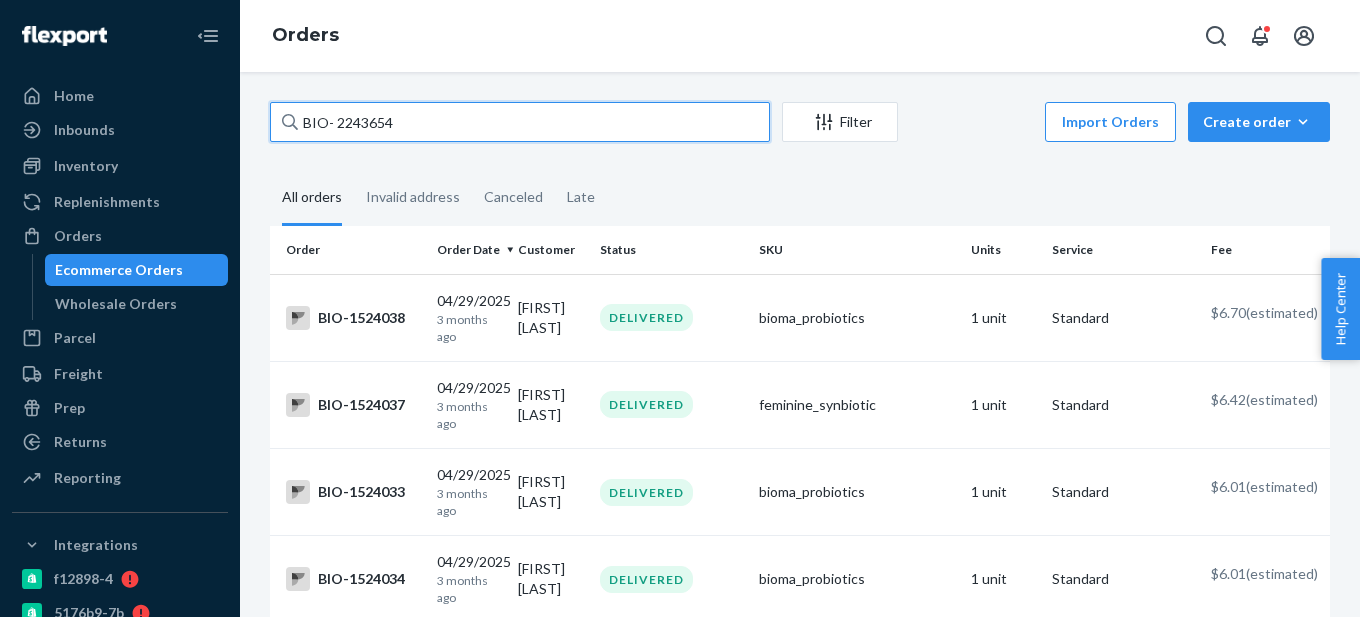click on "BIO- 2243654" at bounding box center [520, 122] 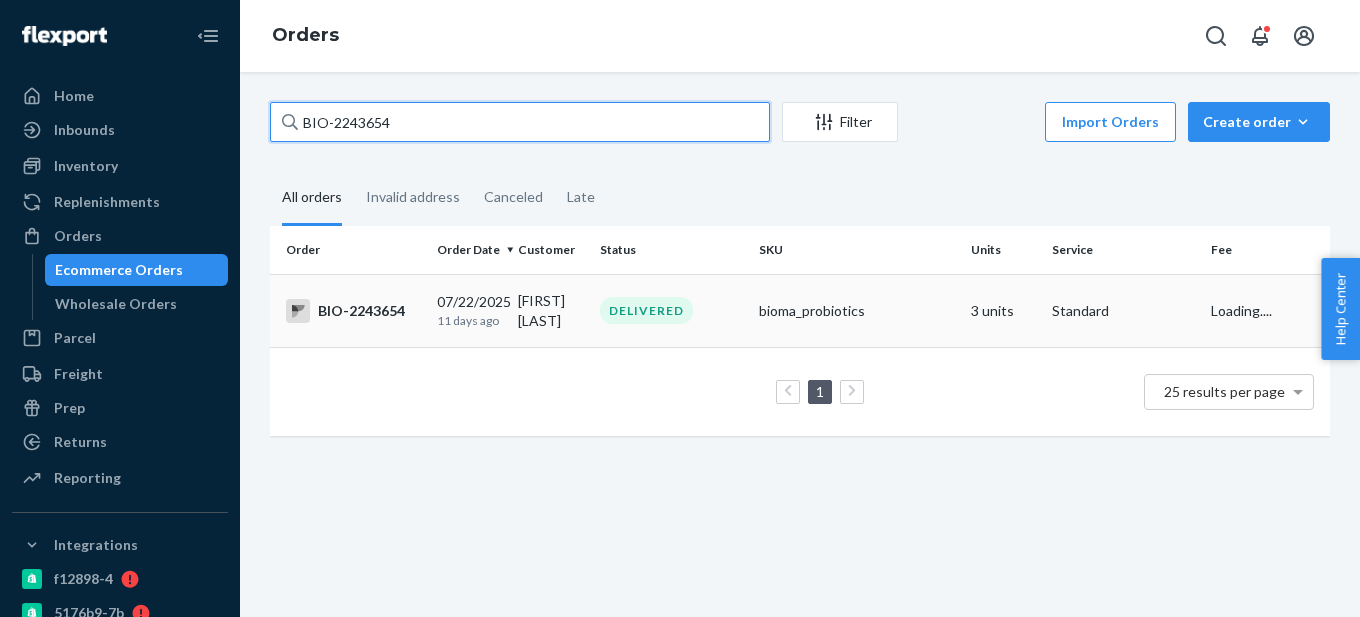 type on "BIO-2243654" 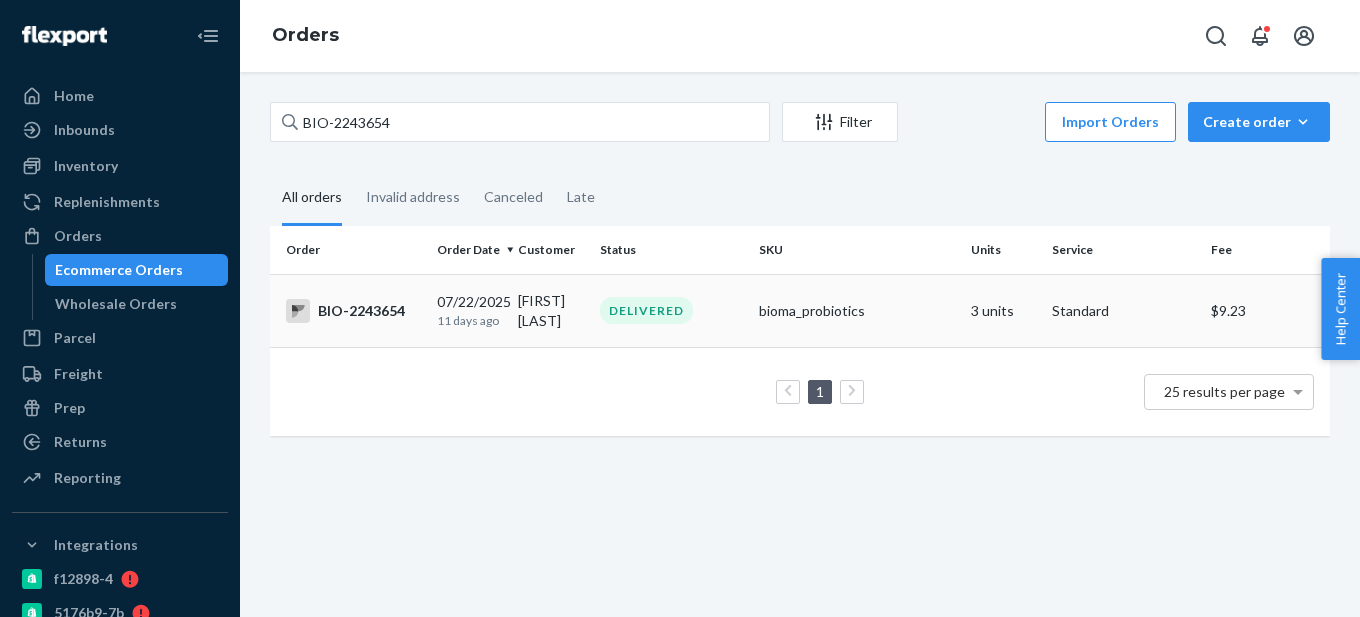 click on "BIO-2243654" at bounding box center [353, 311] 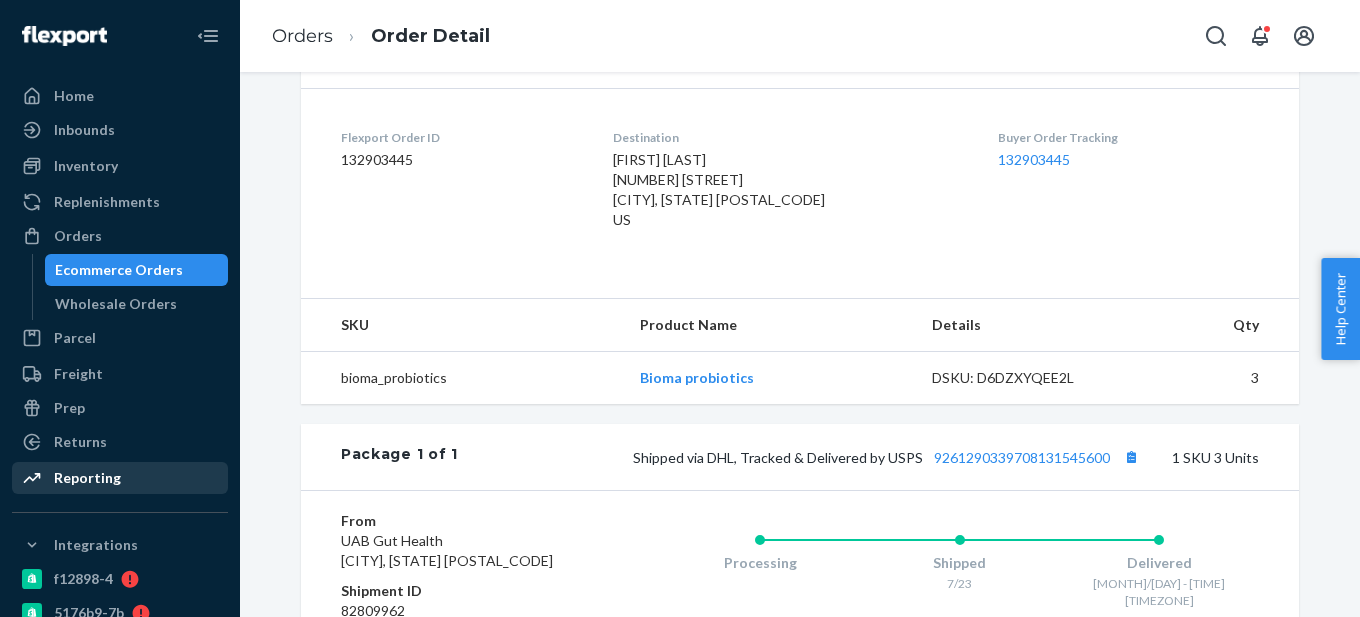 scroll, scrollTop: 449, scrollLeft: 0, axis: vertical 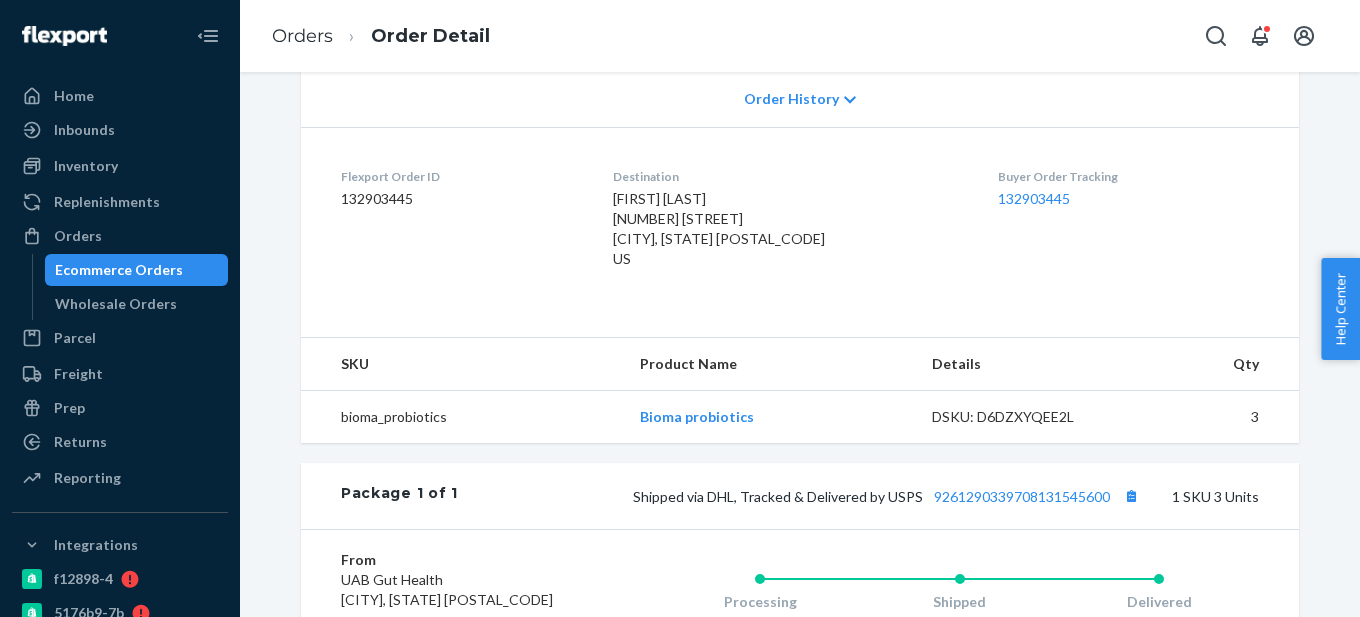 click on "Ecommerce Orders" at bounding box center (137, 270) 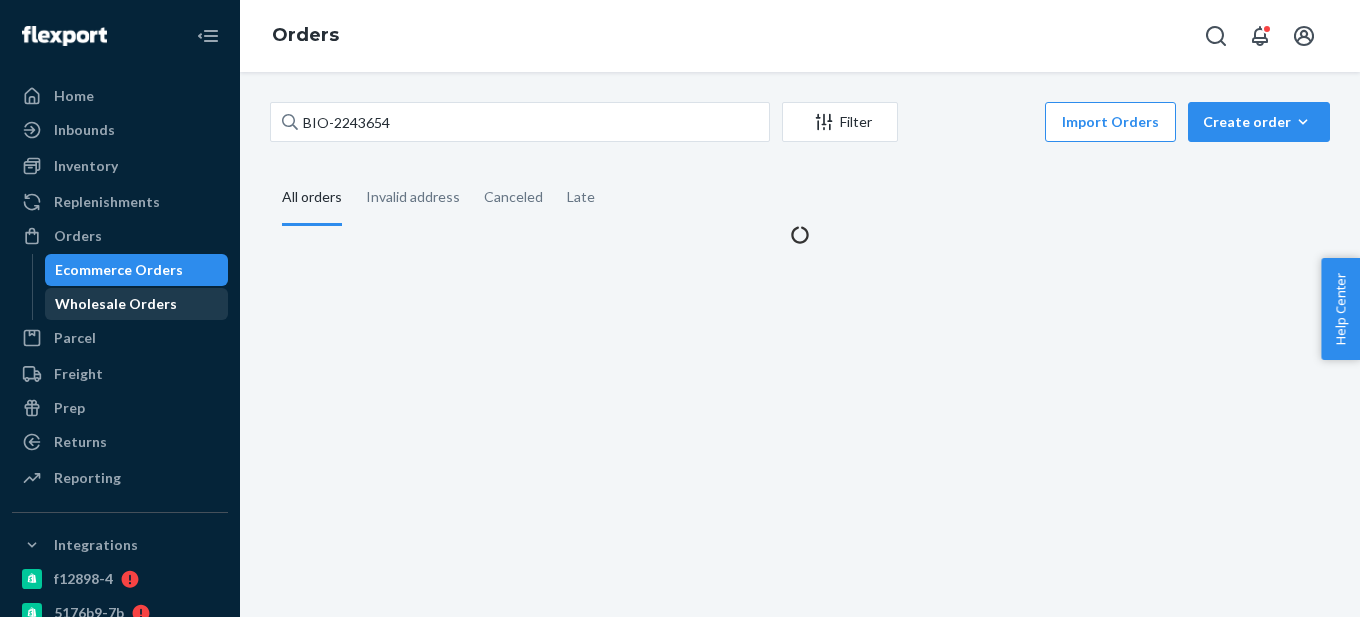 scroll, scrollTop: 0, scrollLeft: 0, axis: both 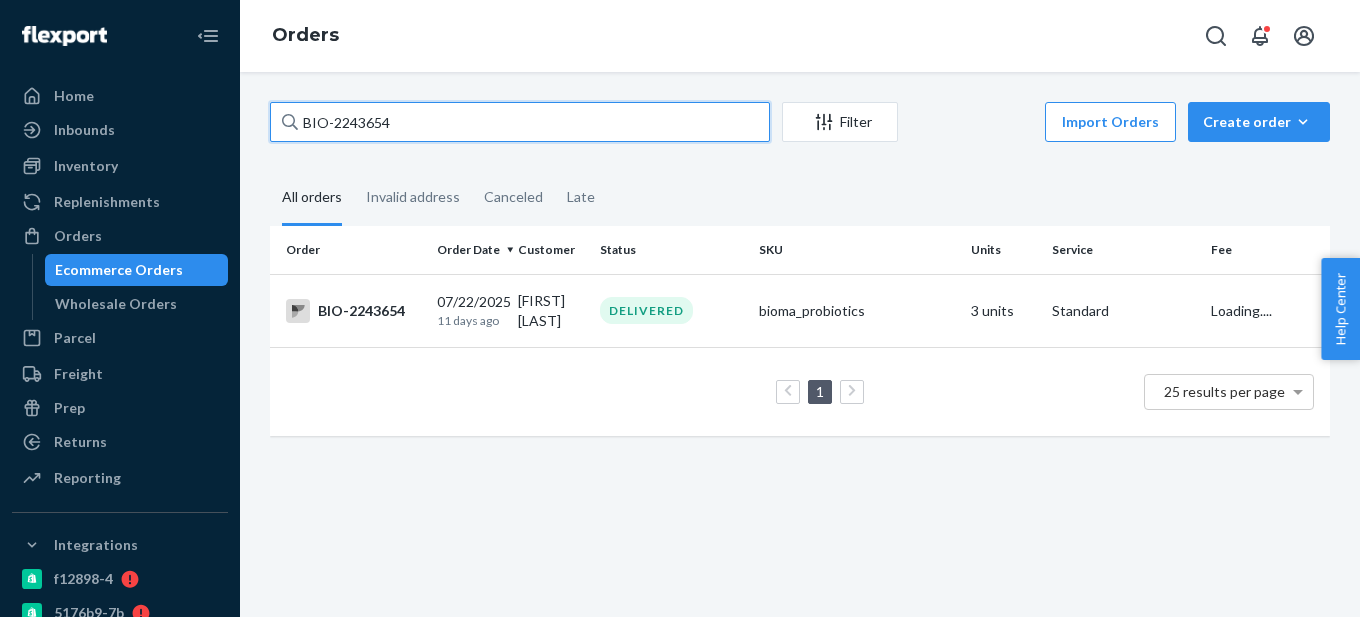 click on "BIO-2243654" at bounding box center [520, 122] 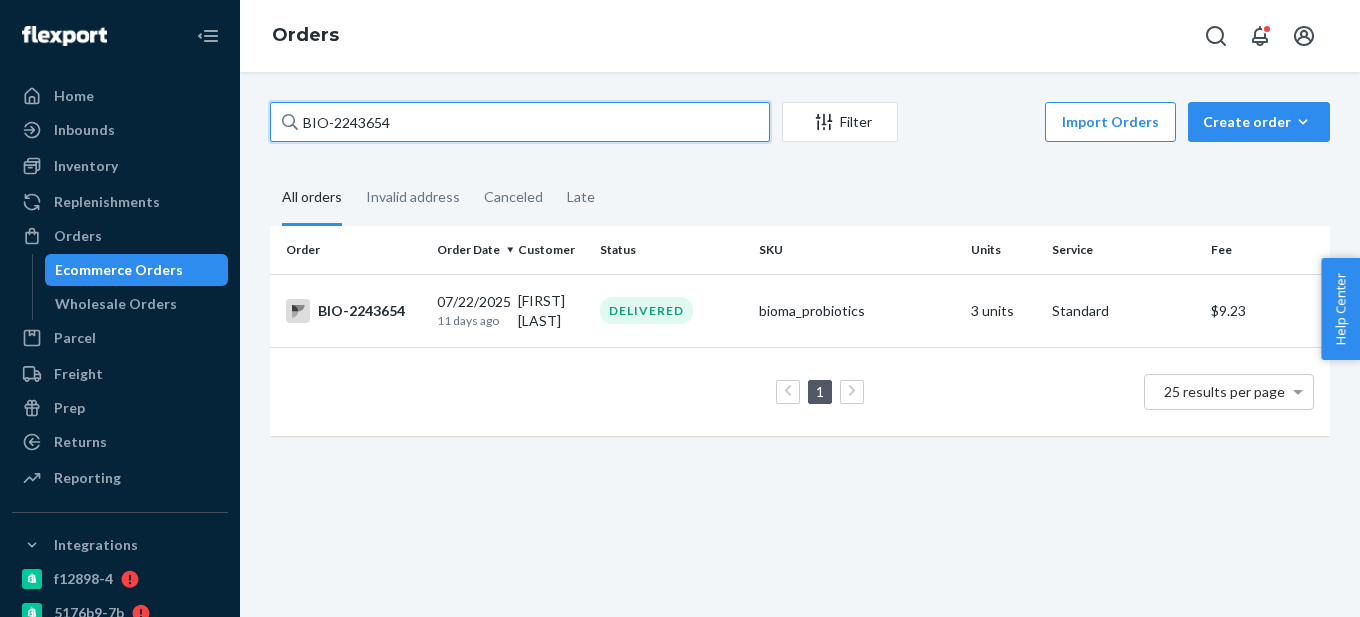 drag, startPoint x: 333, startPoint y: 115, endPoint x: 503, endPoint y: 114, distance: 170.00294 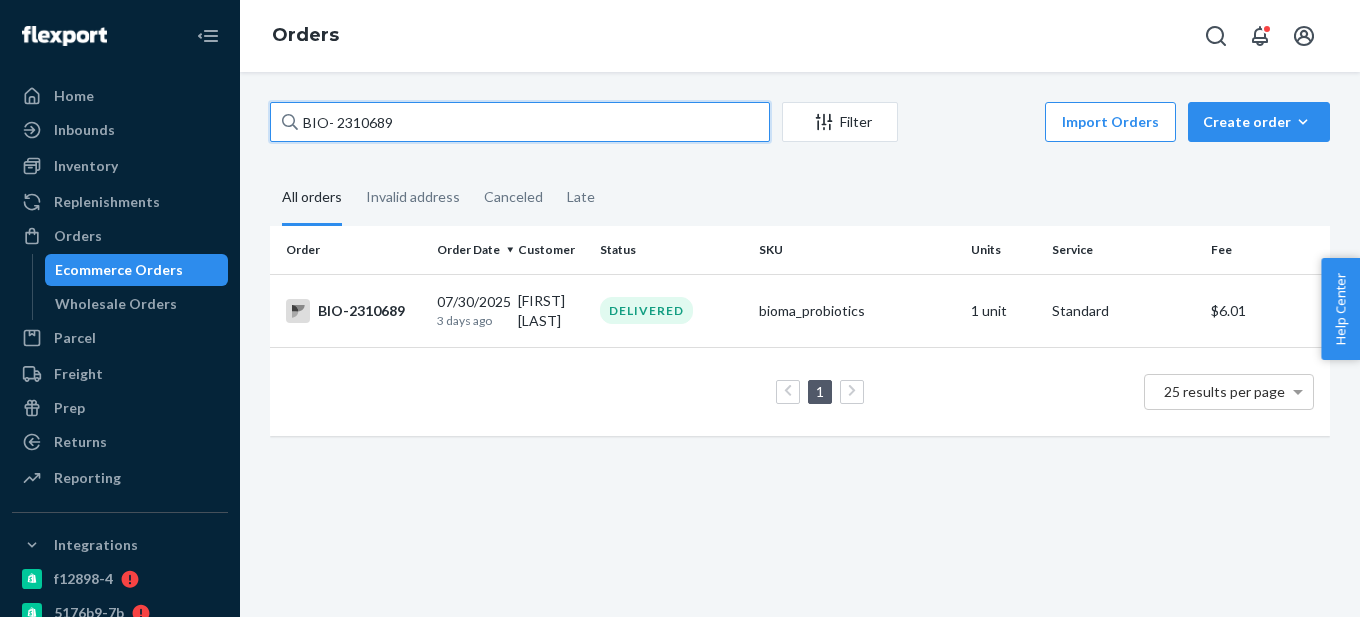 click on "BIO- 2310689" at bounding box center [520, 122] 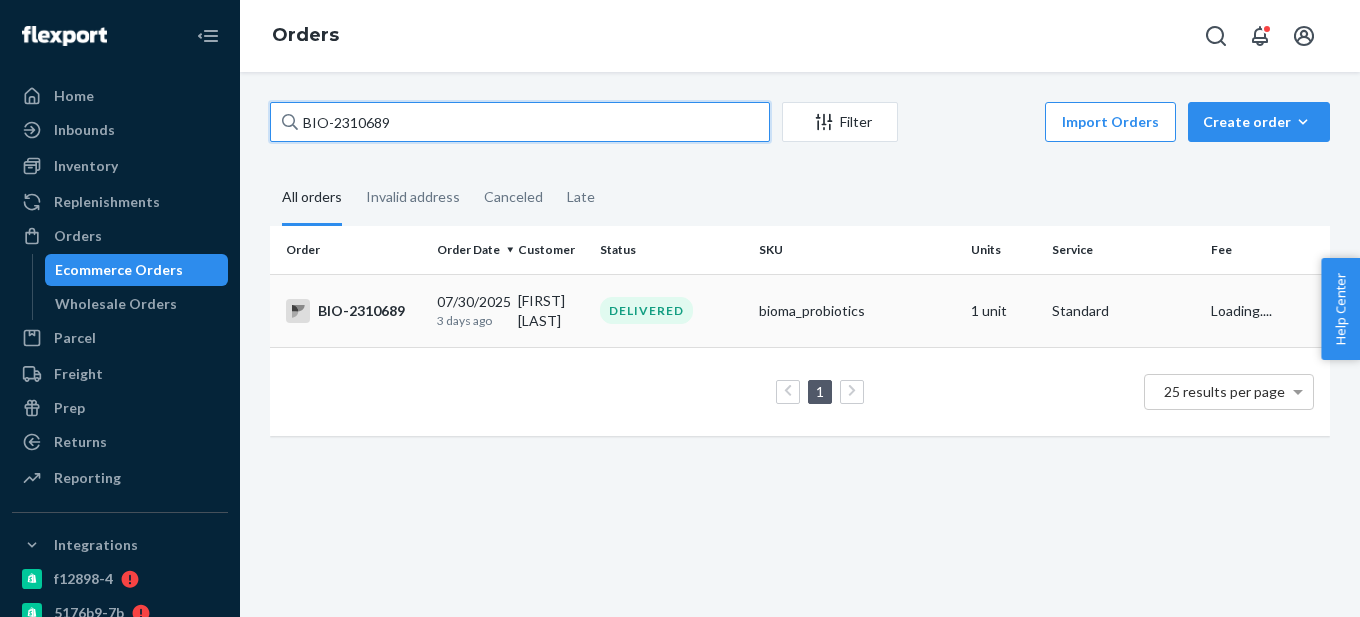 type on "BIO-2310689" 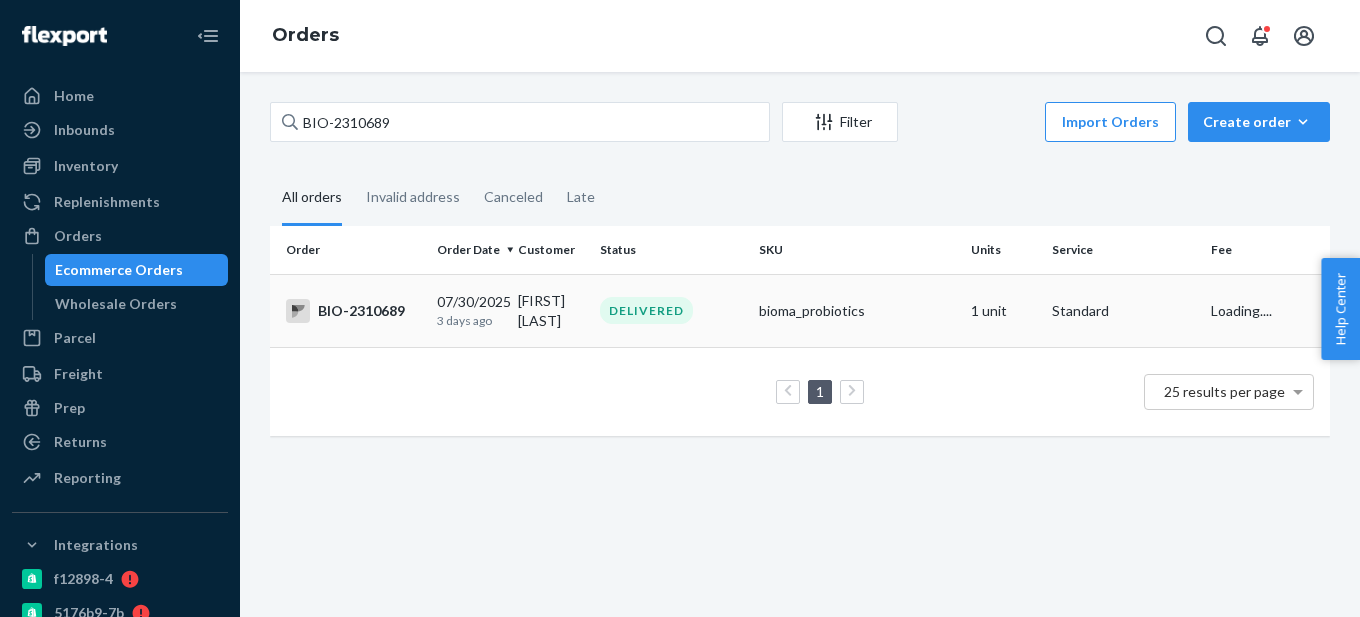 click on "BIO-2310689" at bounding box center [353, 311] 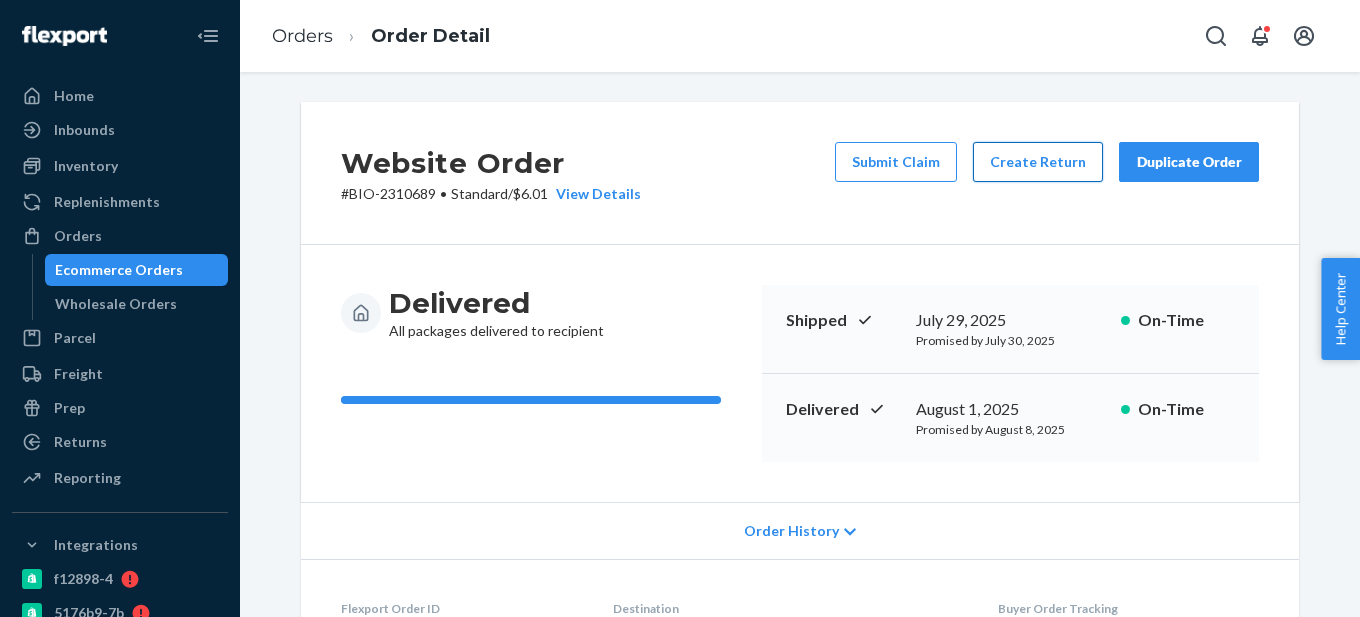 click on "Create Return" at bounding box center (1038, 162) 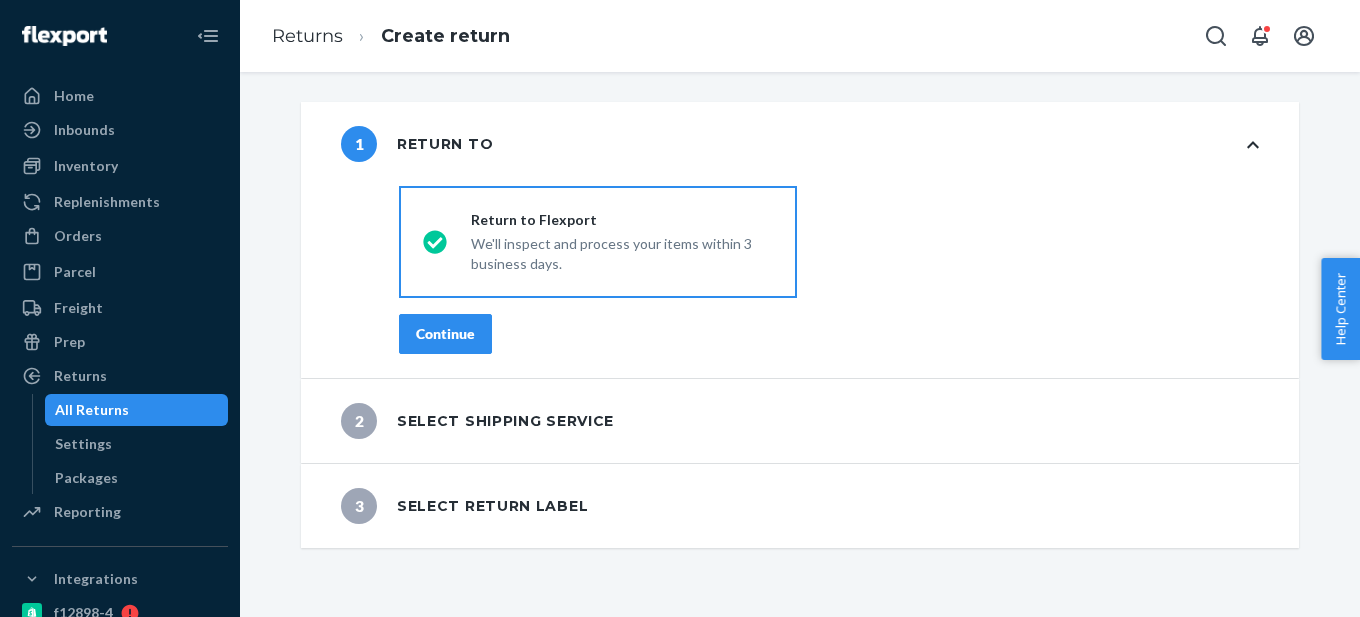 click on "Continue" at bounding box center [445, 334] 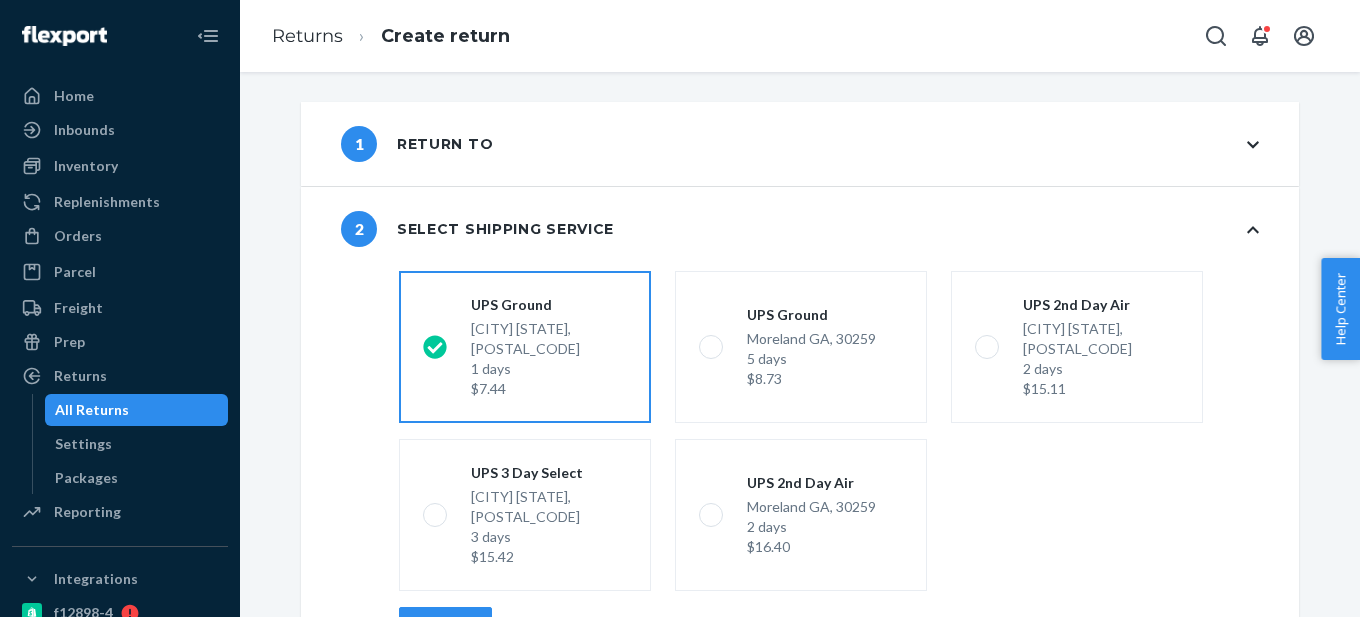 scroll, scrollTop: 99, scrollLeft: 0, axis: vertical 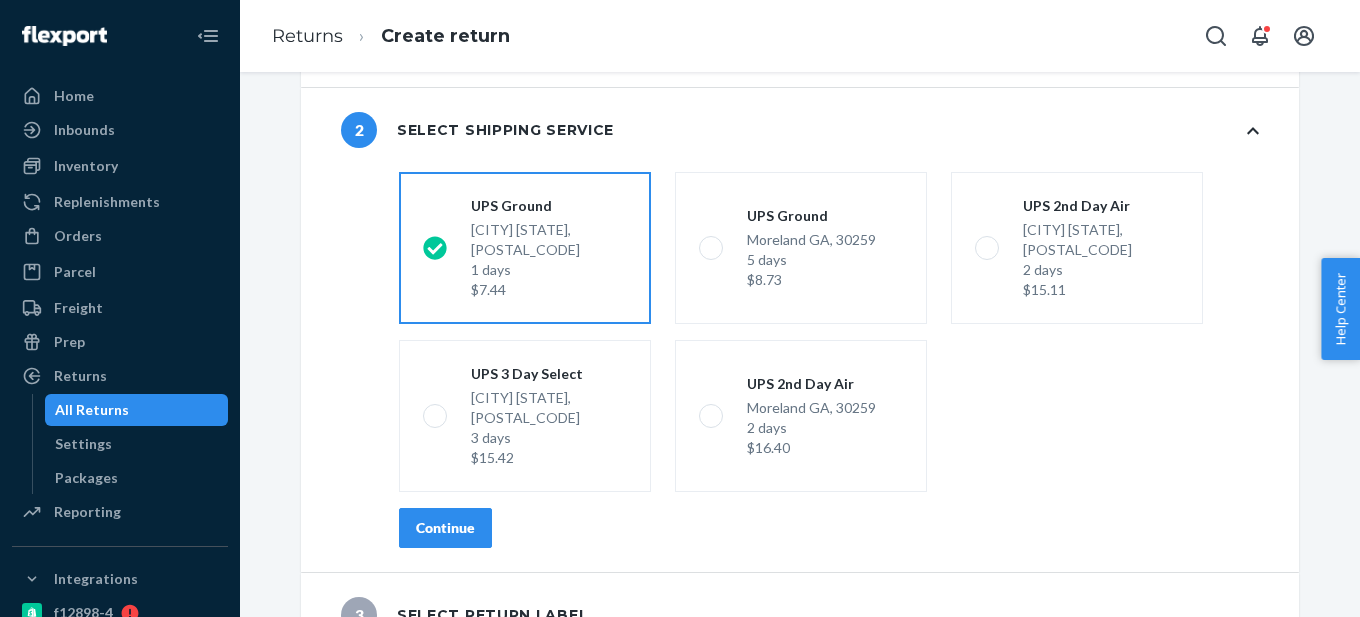 click on "Continue" at bounding box center (445, 528) 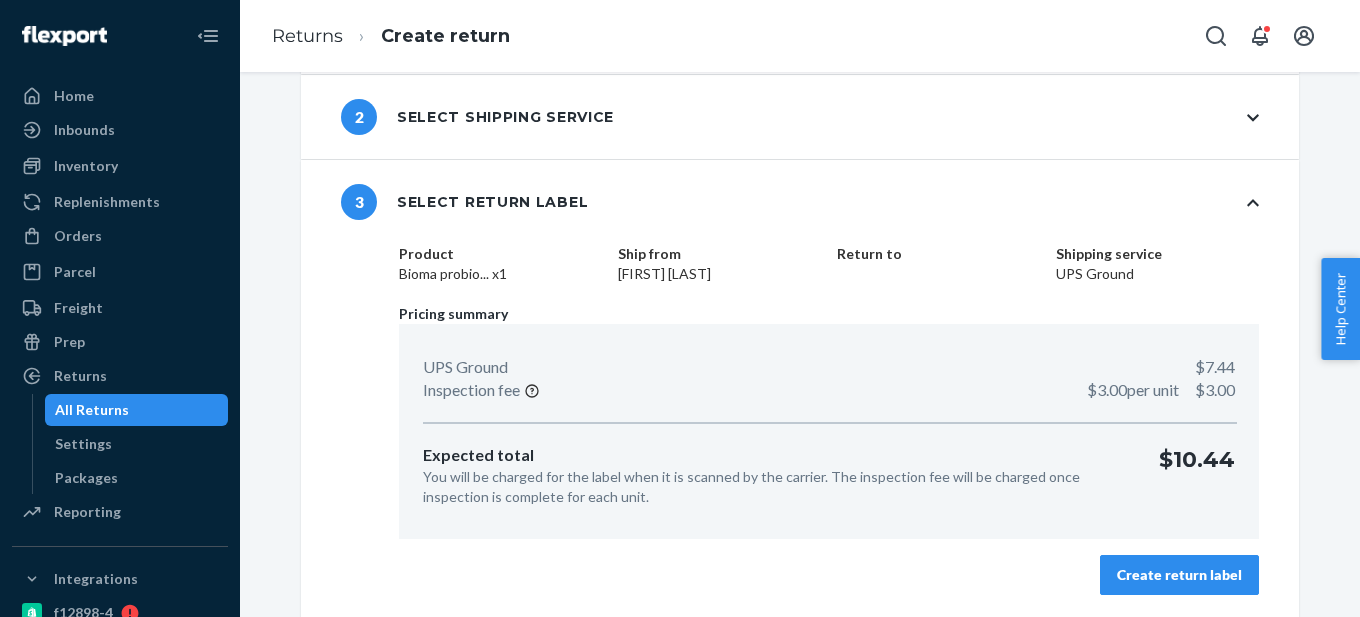 scroll, scrollTop: 114, scrollLeft: 0, axis: vertical 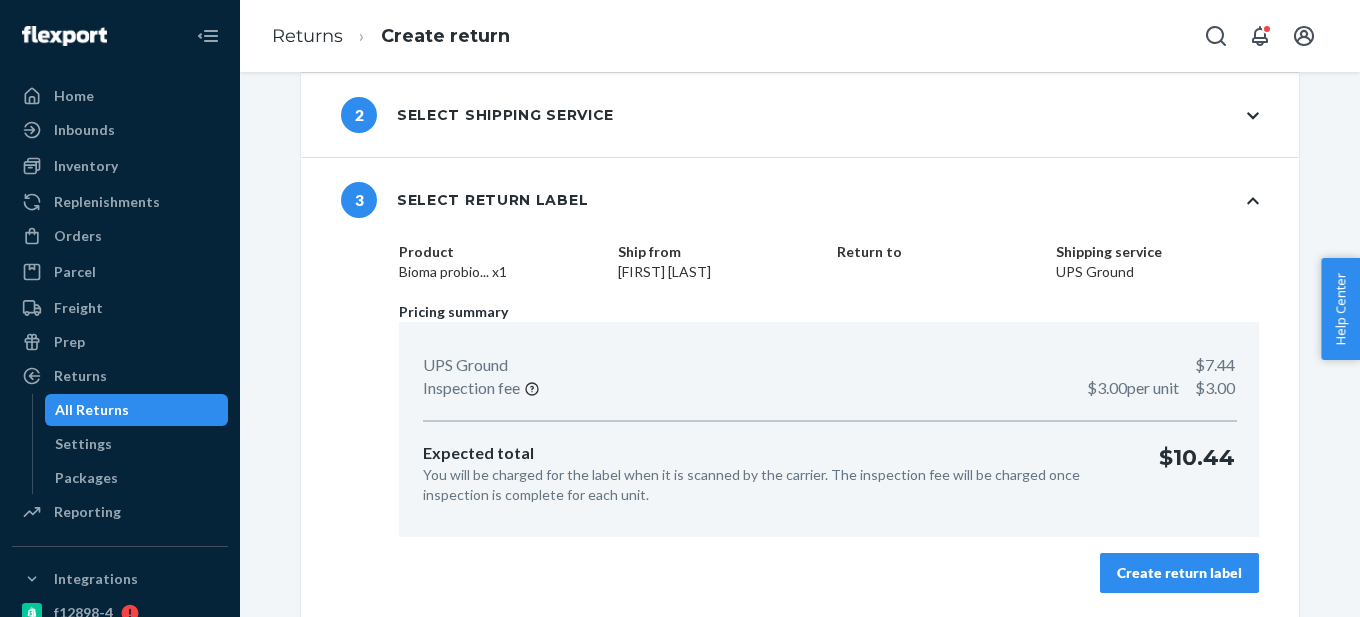 click on "Product Bioma probio... x1 Ship from Kelly Roe Return to Shipping service UPS Ground Pricing summary UPS Ground $7.44 Inspection fee $3.00  per unit  $3.00 Expected total You will be charged for the label when it is scanned by the carrier.   The inspection fee will be charged once inspection is complete for each unit. $10.44 Create return label" at bounding box center [829, 429] 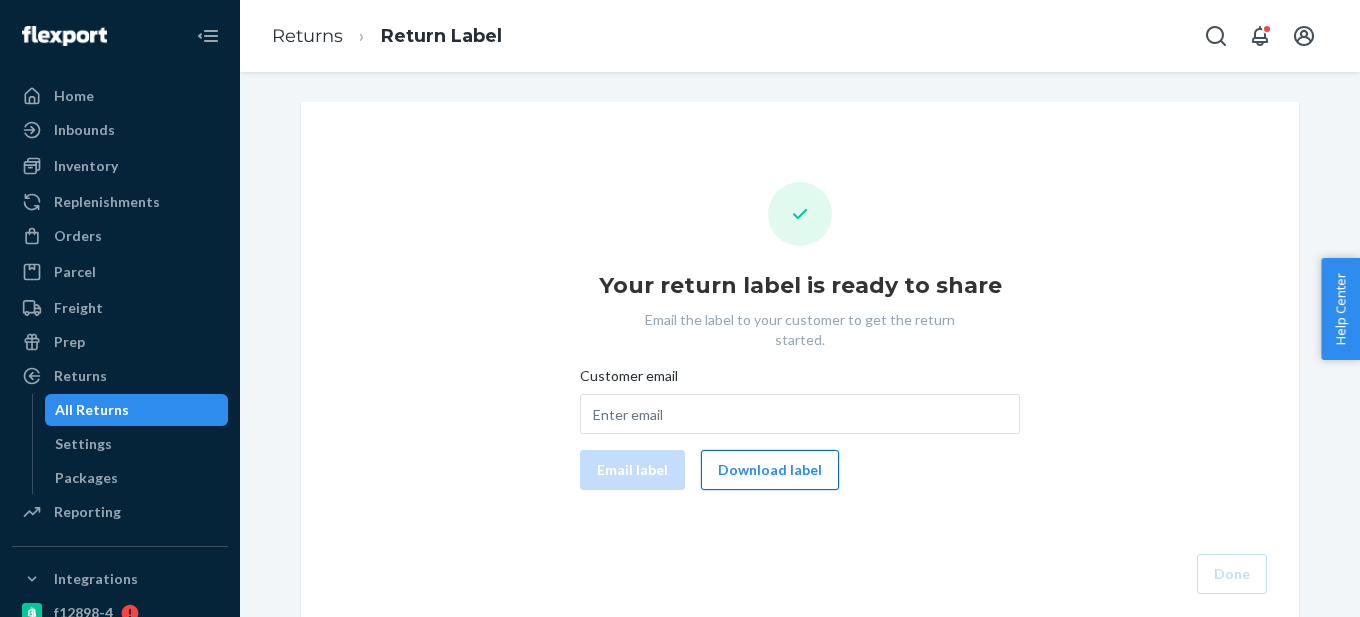 click on "Download label" at bounding box center (770, 470) 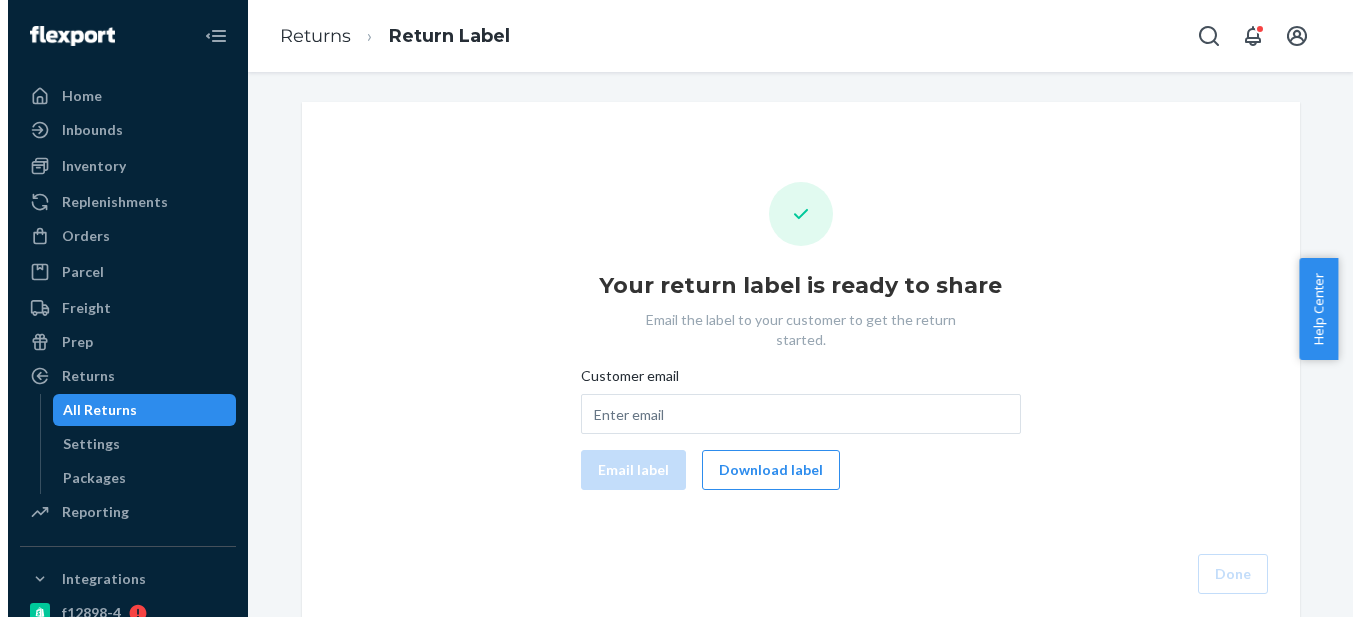 scroll, scrollTop: 0, scrollLeft: 0, axis: both 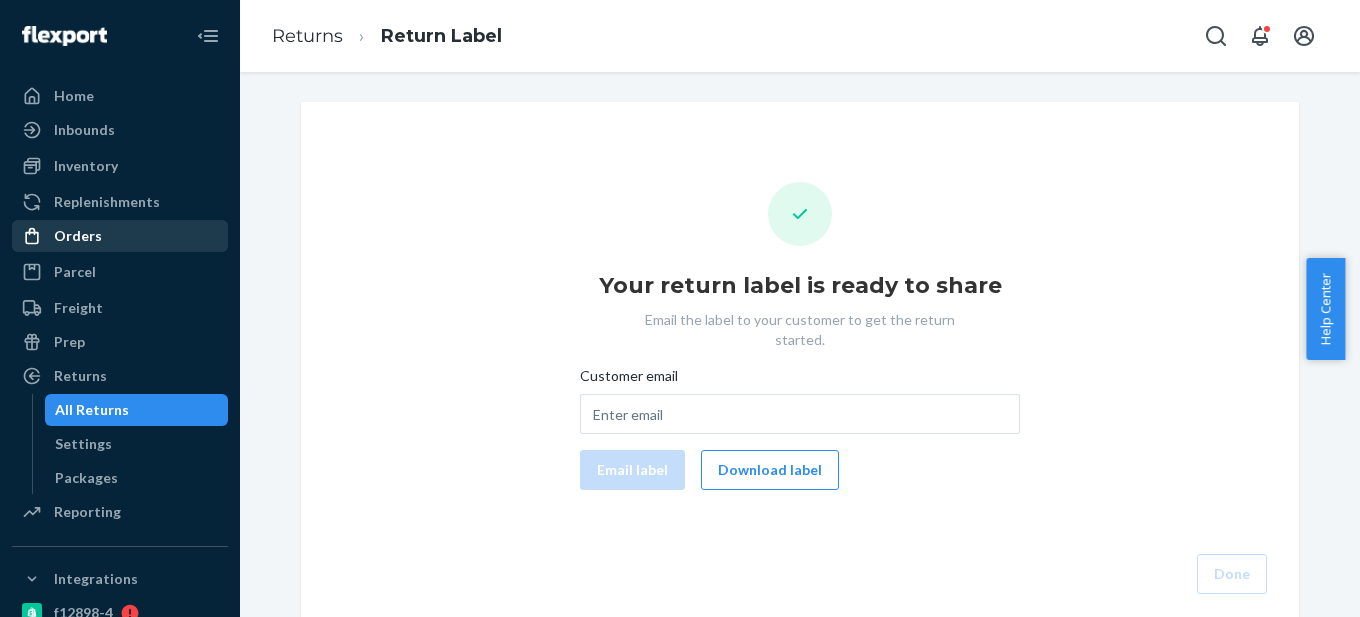 click on "Orders" at bounding box center (120, 236) 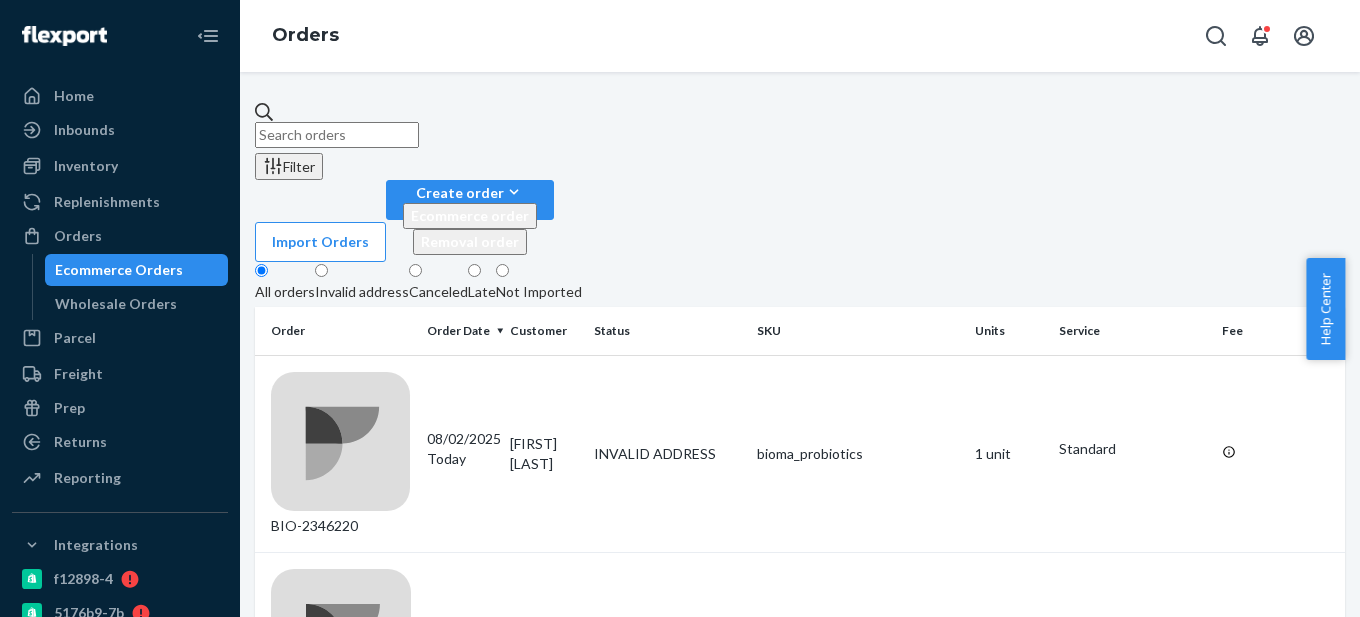 click at bounding box center [337, 135] 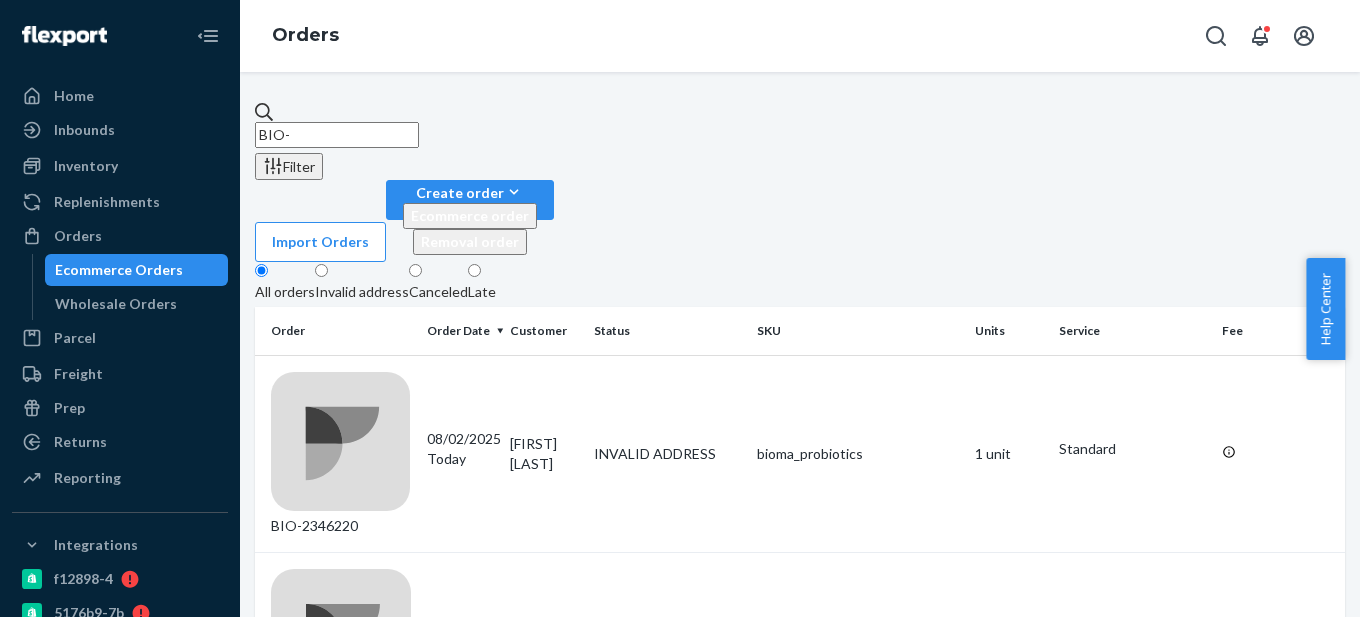 paste on "2300355" 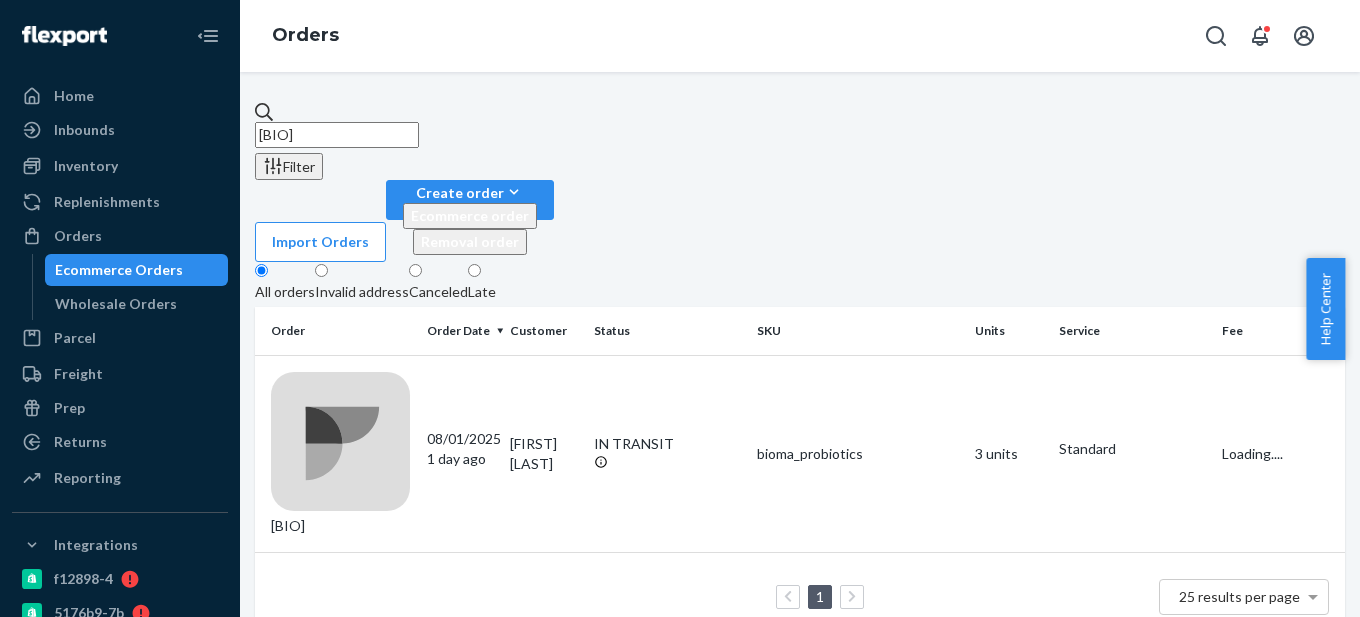 click on "[BIO]" at bounding box center (337, 135) 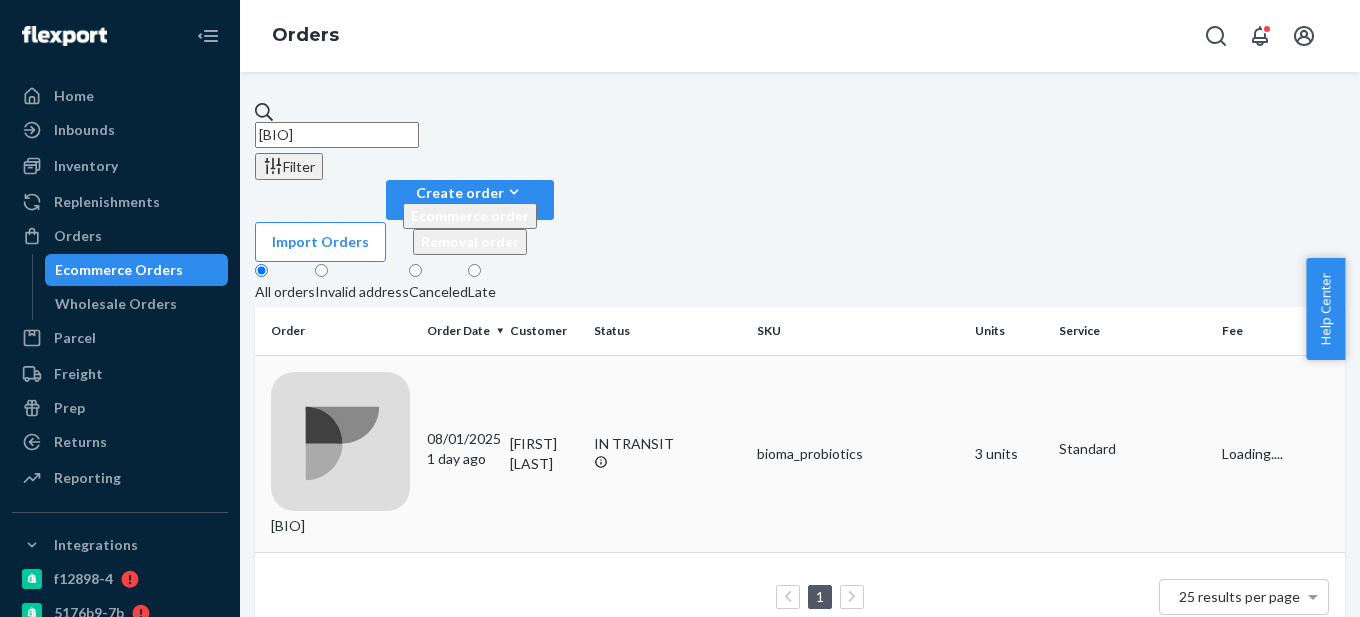 type on "[BIO]" 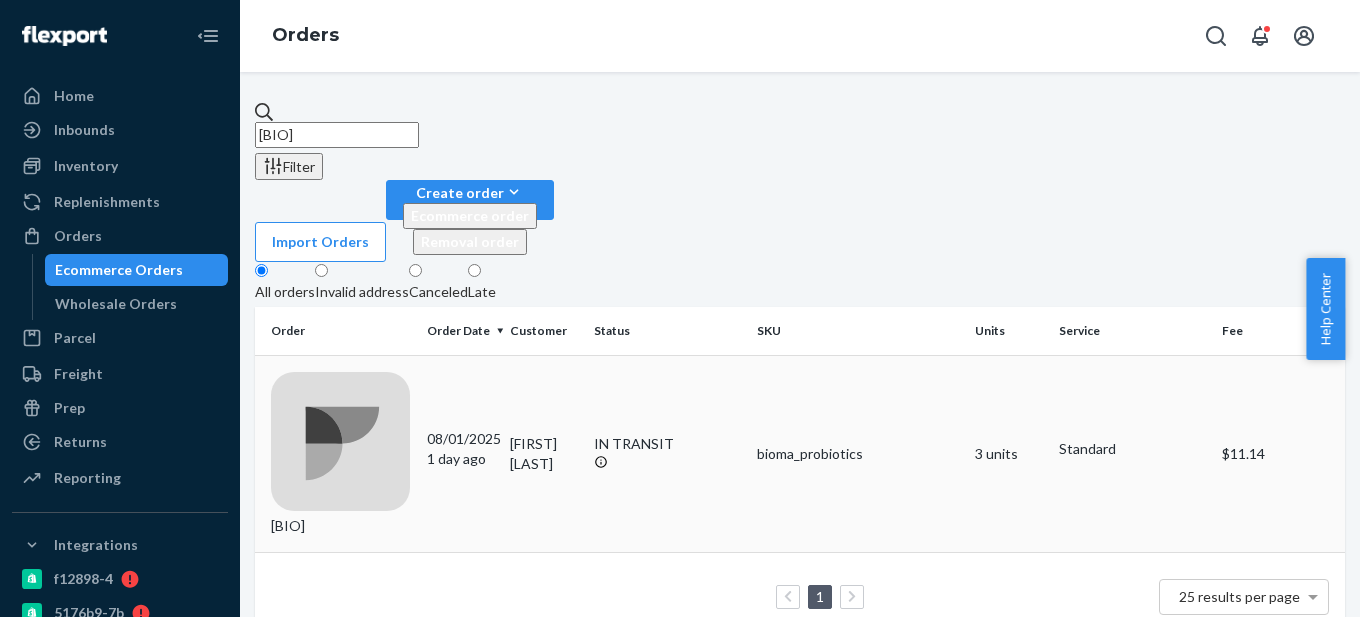click on "[BIO]" at bounding box center (341, 454) 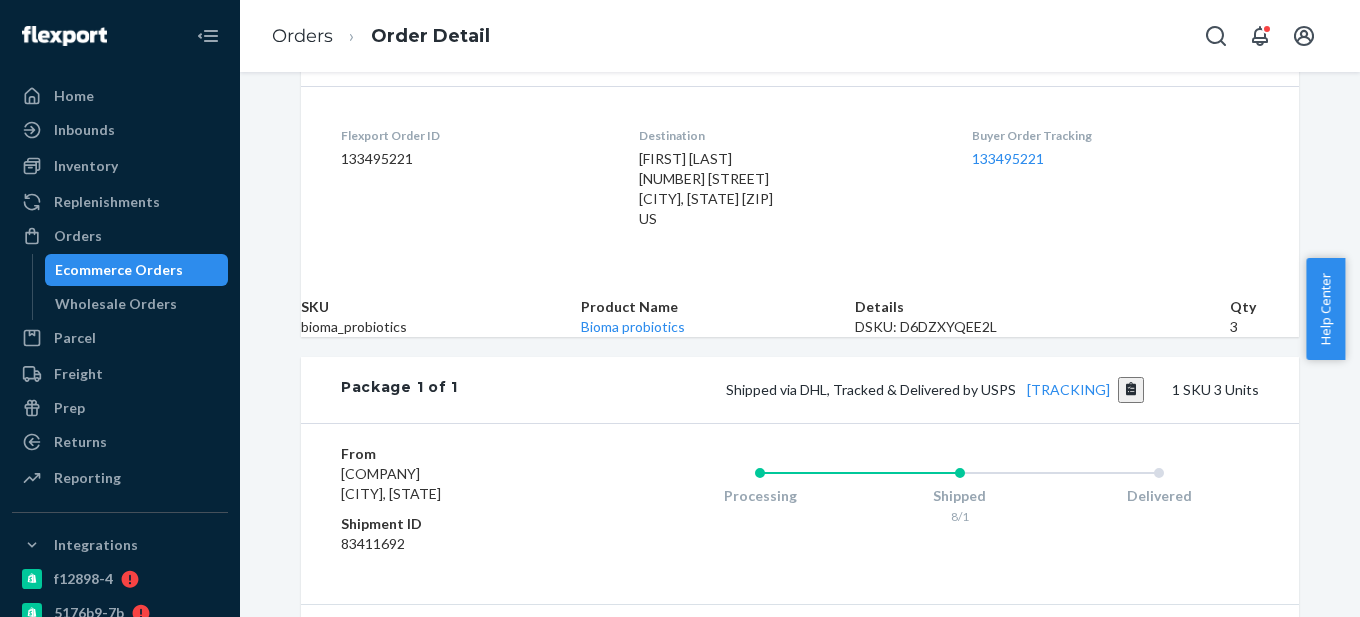 scroll, scrollTop: 749, scrollLeft: 0, axis: vertical 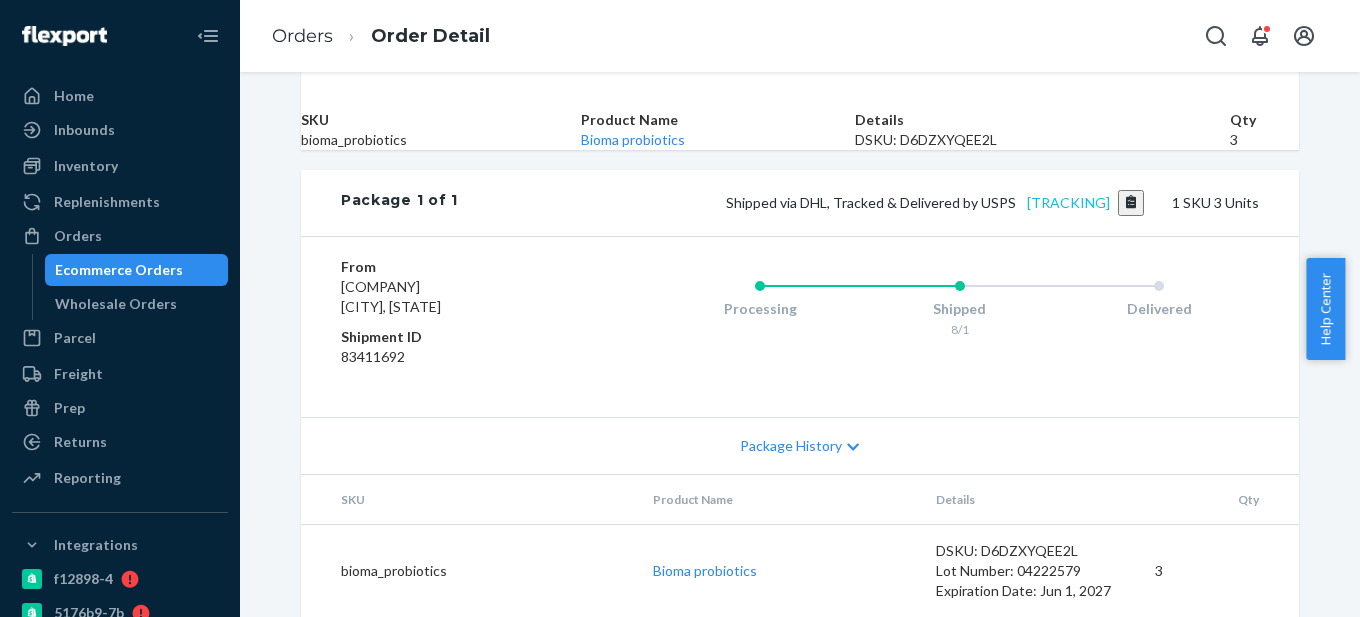 drag, startPoint x: 1107, startPoint y: 183, endPoint x: 926, endPoint y: 183, distance: 181 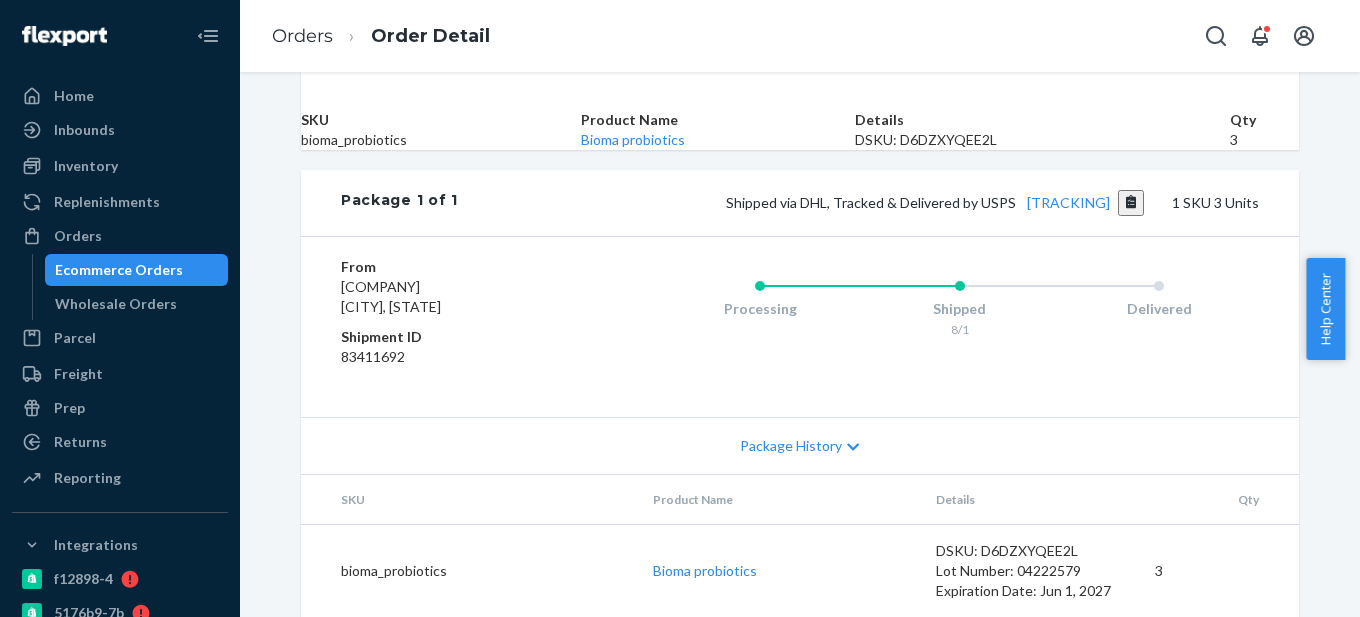 copy on "[TRACKING]" 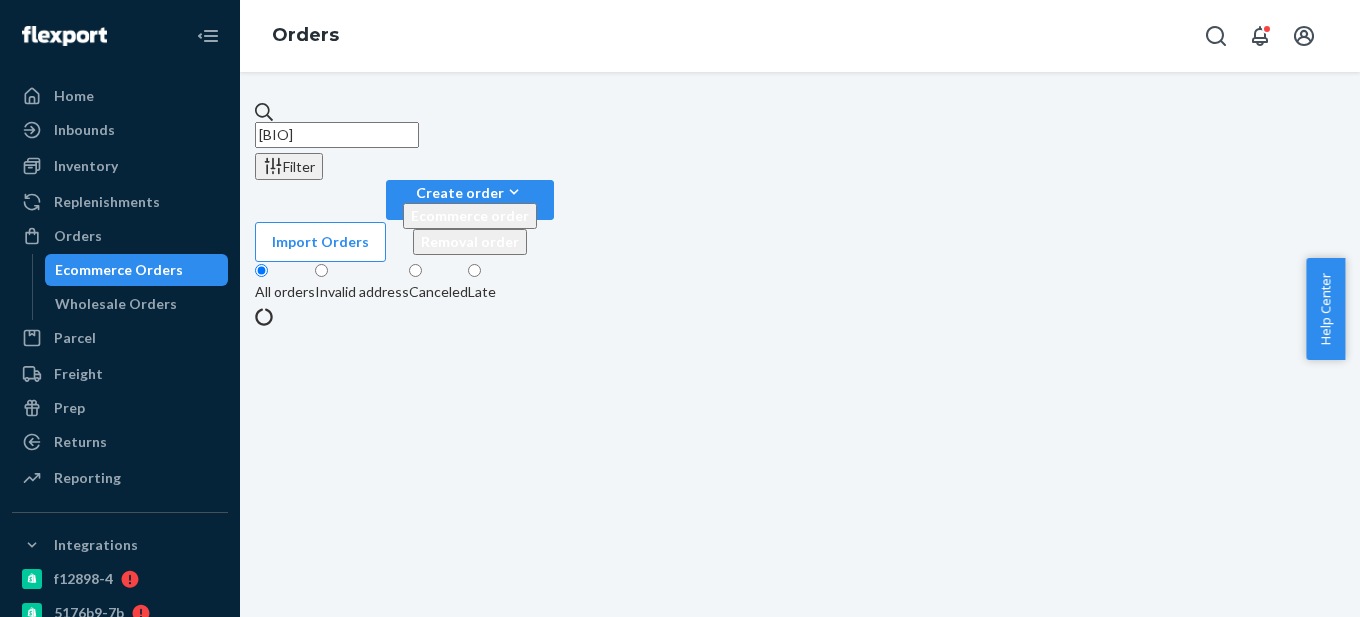 scroll, scrollTop: 0, scrollLeft: 0, axis: both 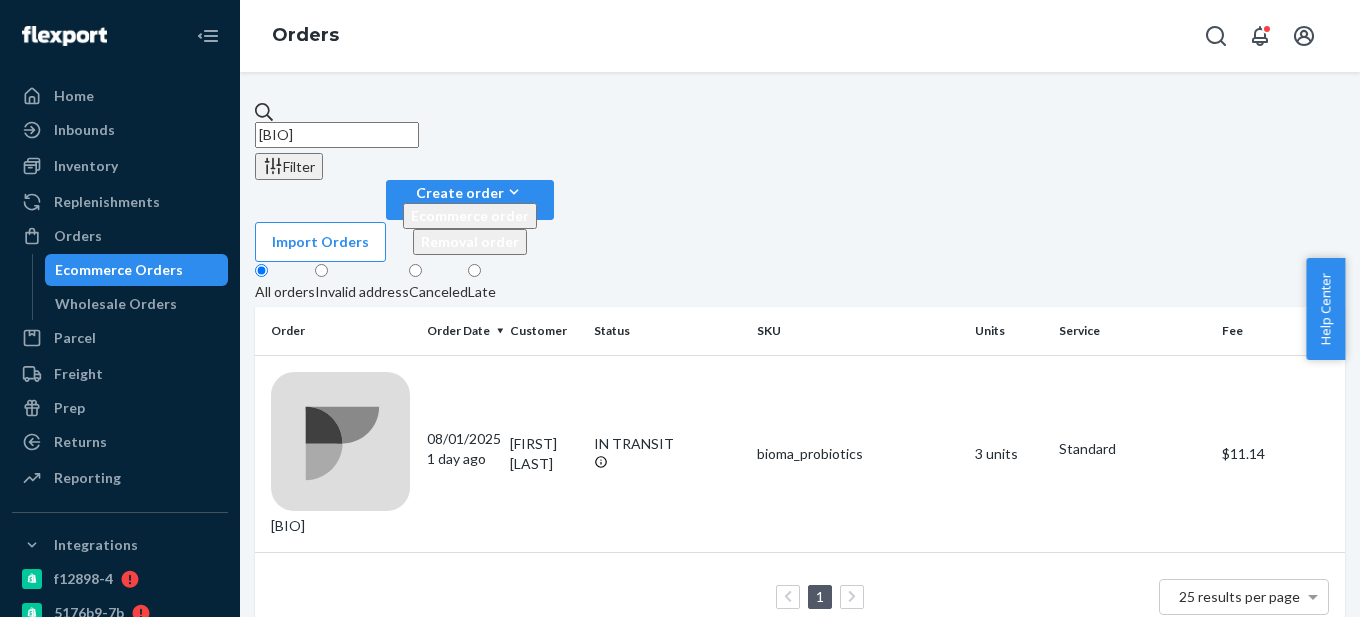 drag, startPoint x: 333, startPoint y: 119, endPoint x: 558, endPoint y: 112, distance: 225.10886 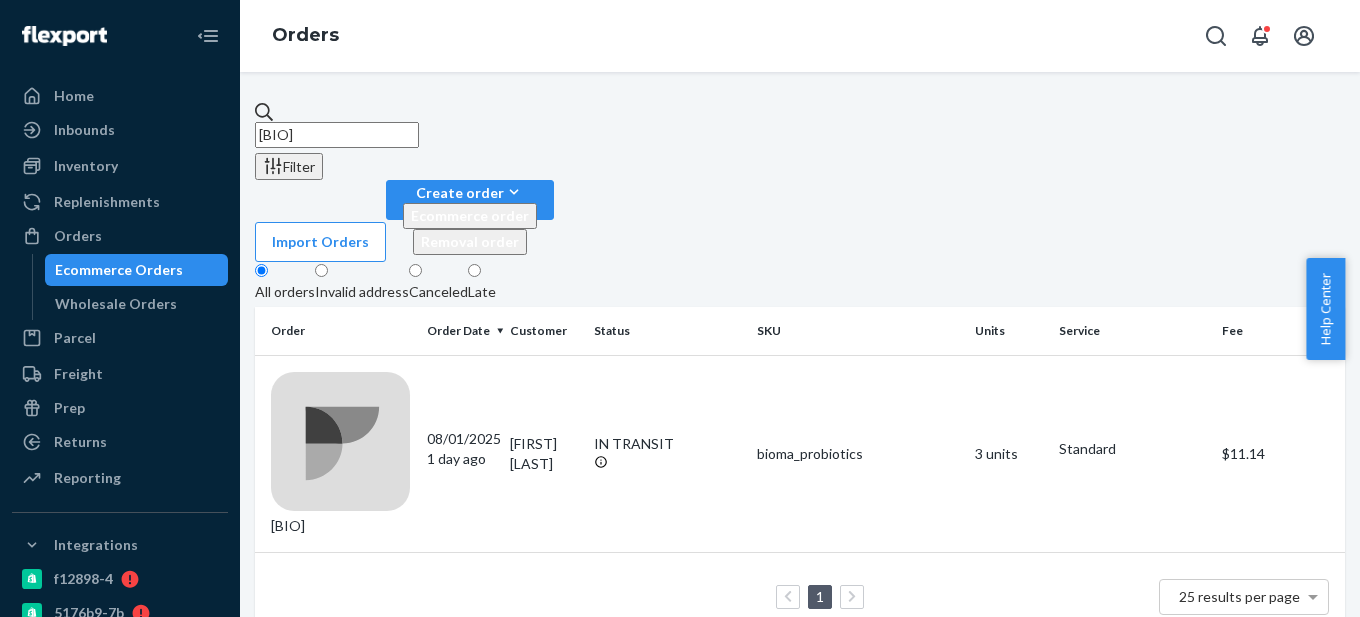 click on "[BIO]" at bounding box center [337, 135] 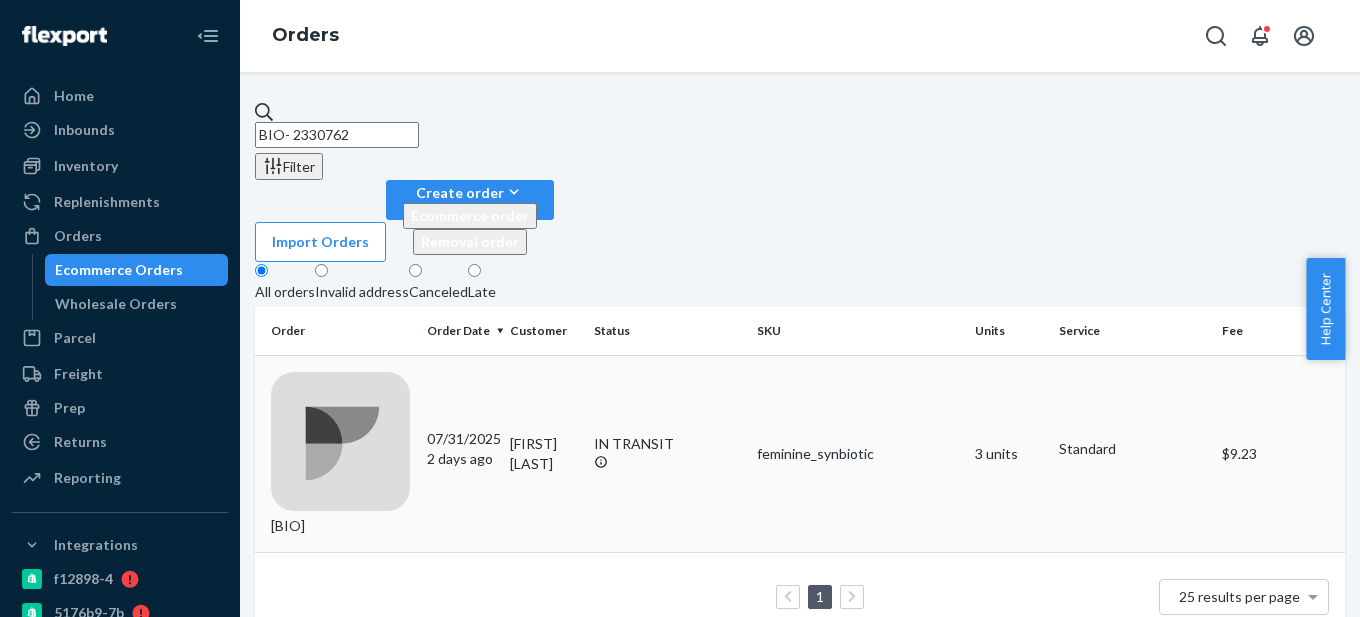 type on "BIO- 2330762" 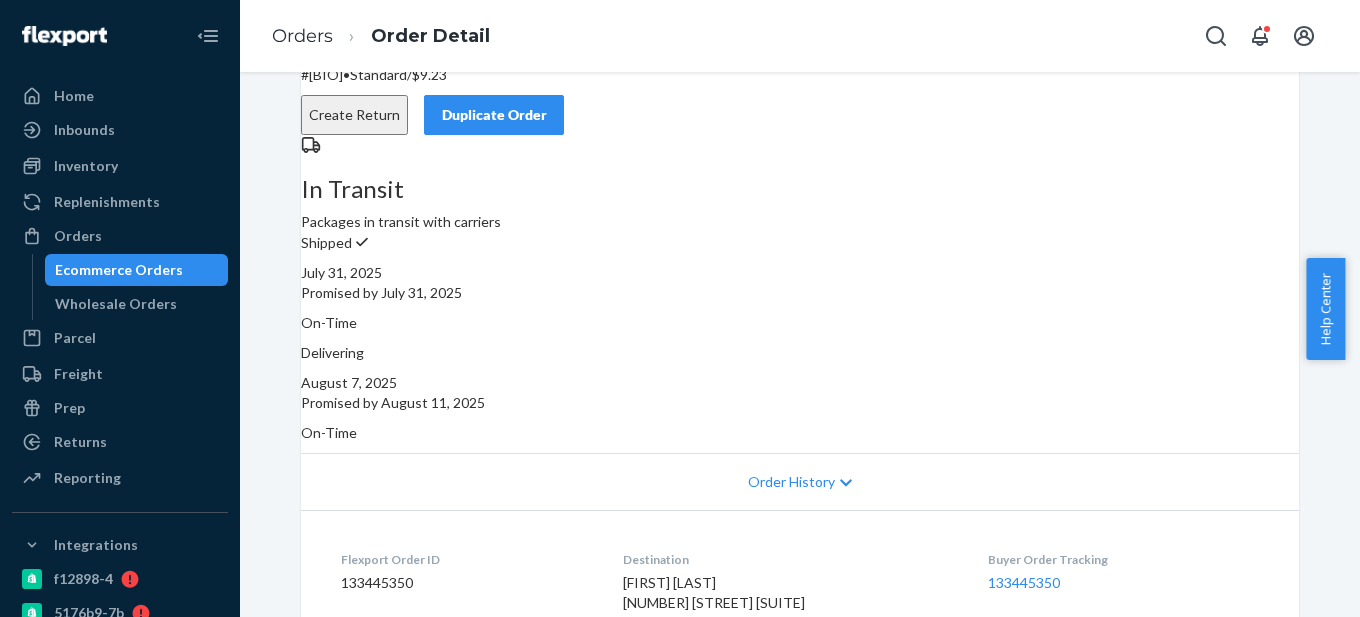 scroll, scrollTop: 0, scrollLeft: 0, axis: both 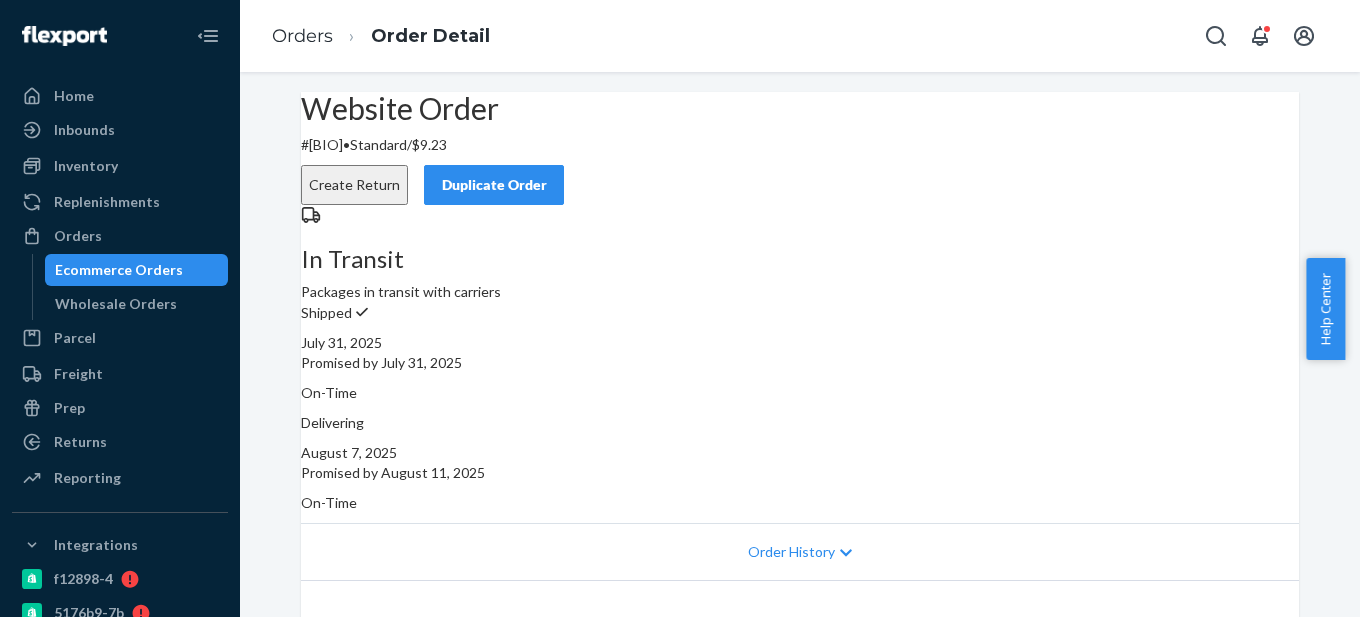 click on "Ecommerce Orders" at bounding box center (119, 270) 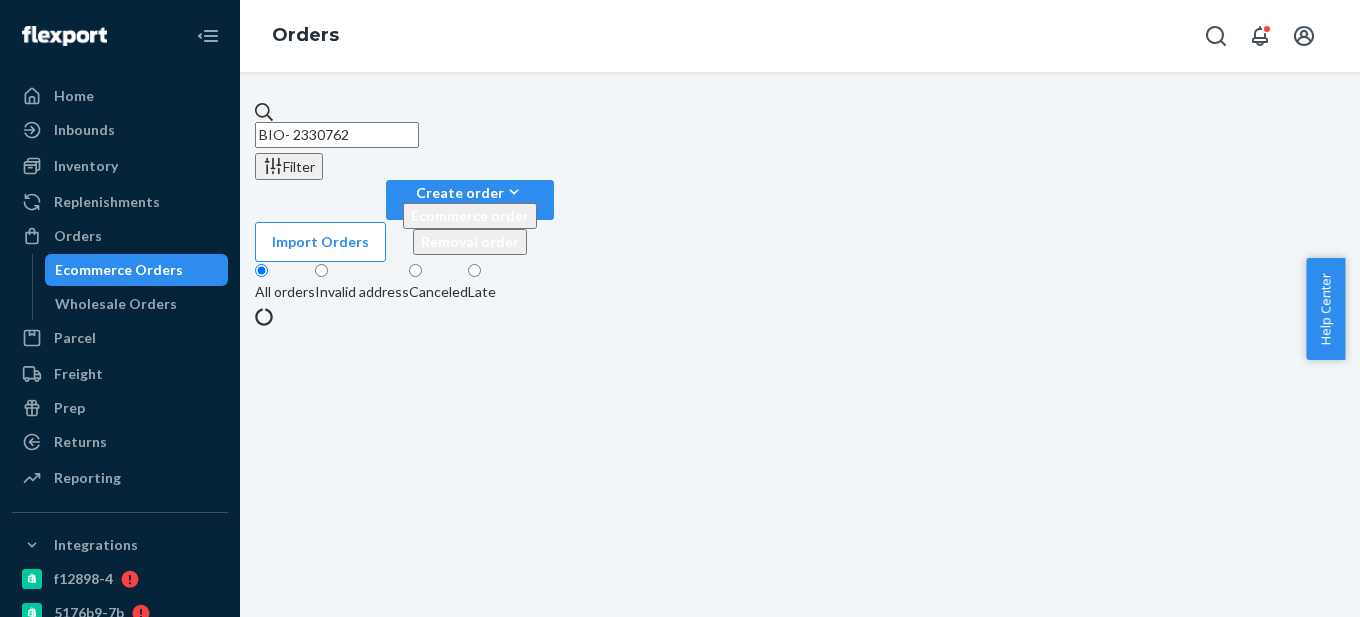 drag, startPoint x: 333, startPoint y: 119, endPoint x: 495, endPoint y: 120, distance: 162.00308 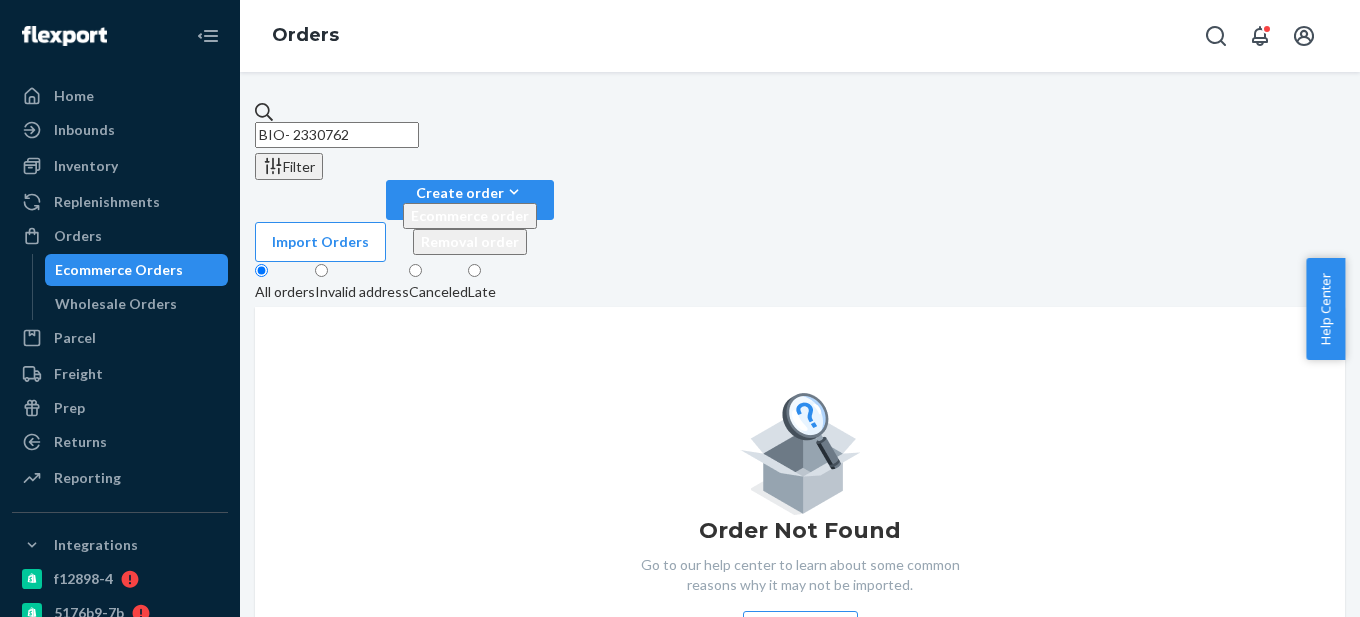 paste on "2295293" 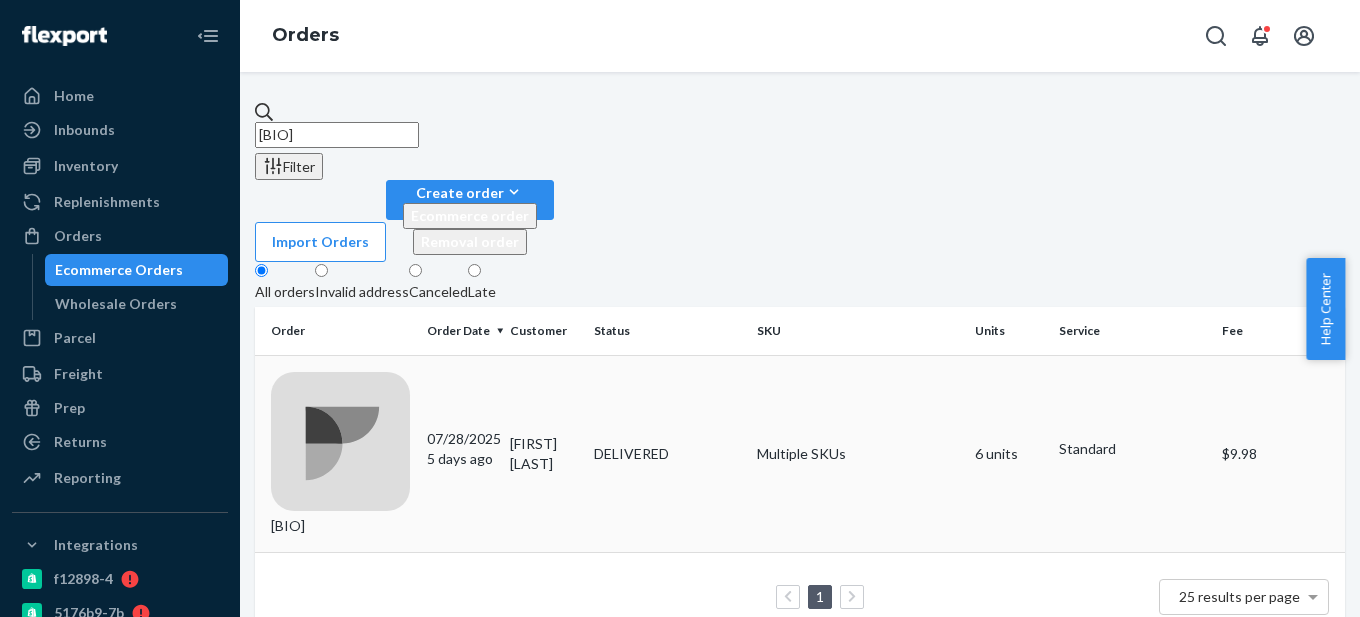 type on "[BIO]" 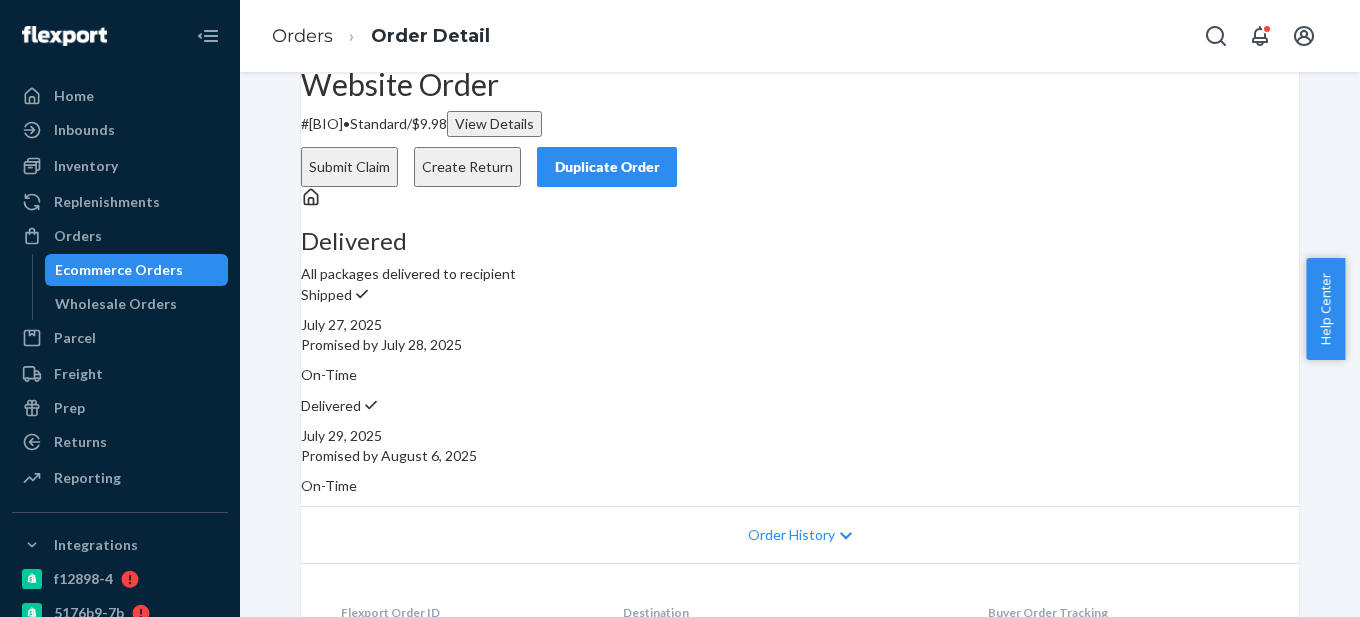 scroll, scrollTop: 0, scrollLeft: 0, axis: both 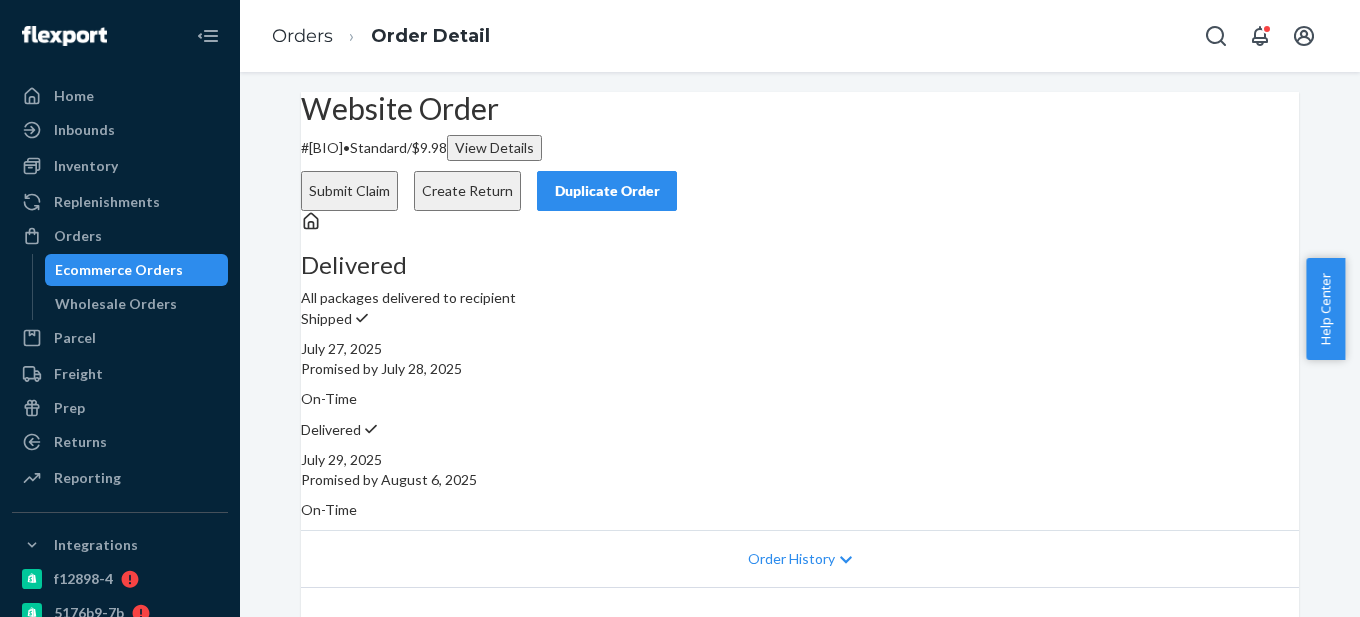 click on "Create Return" at bounding box center [467, 191] 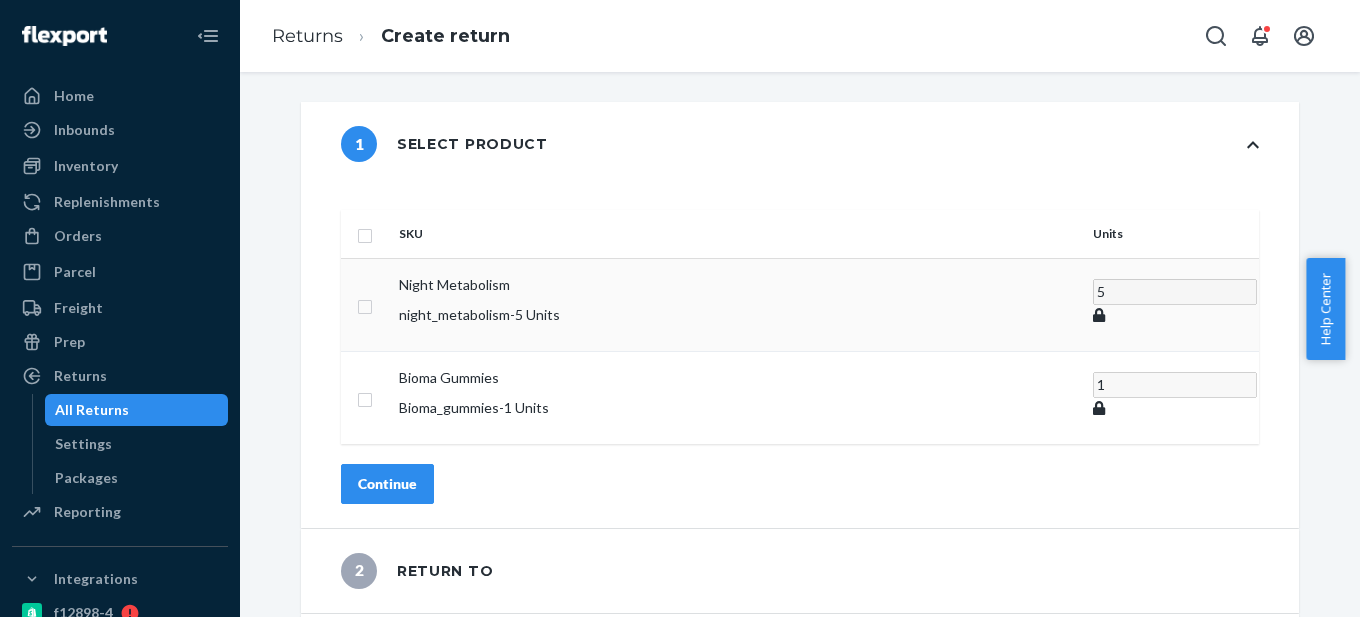 click at bounding box center (365, 304) 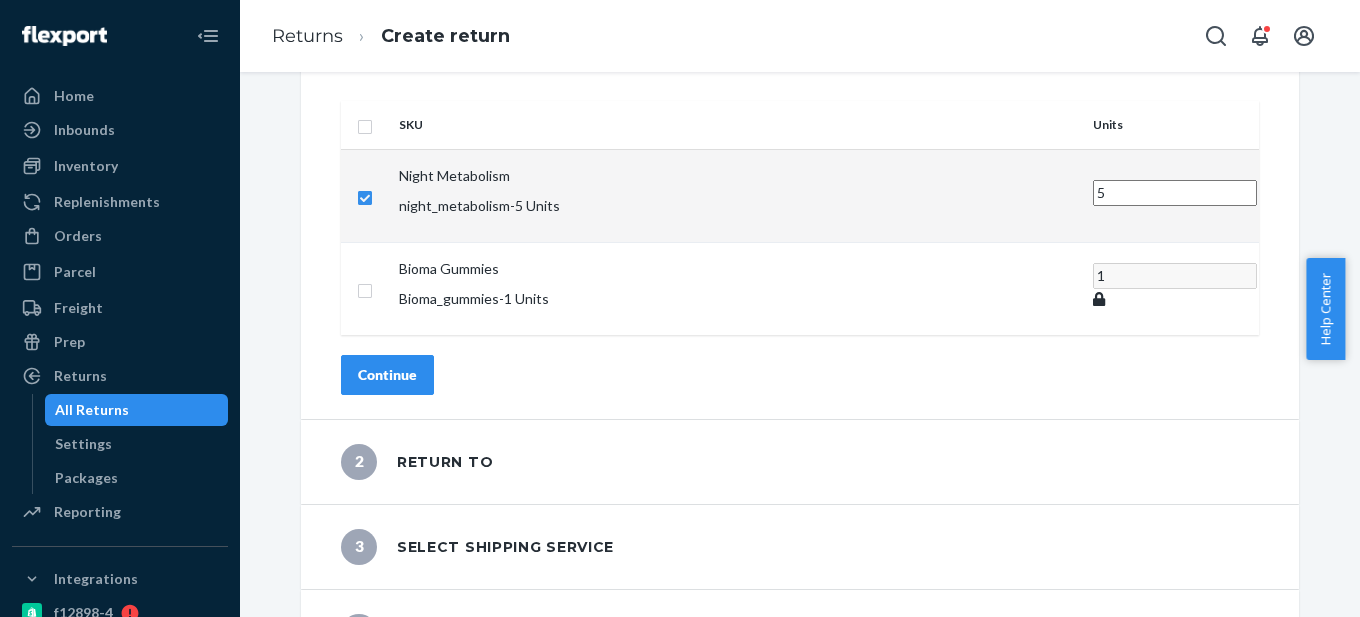 scroll, scrollTop: 112, scrollLeft: 0, axis: vertical 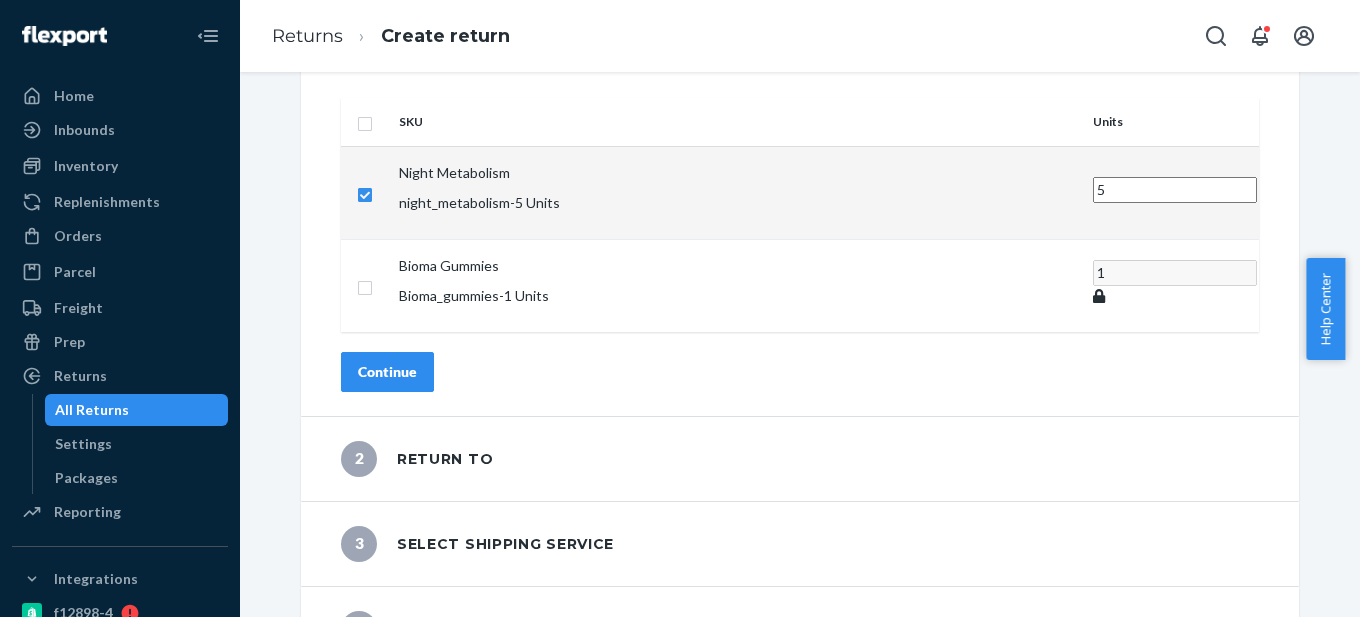 click on "Continue" at bounding box center [387, 372] 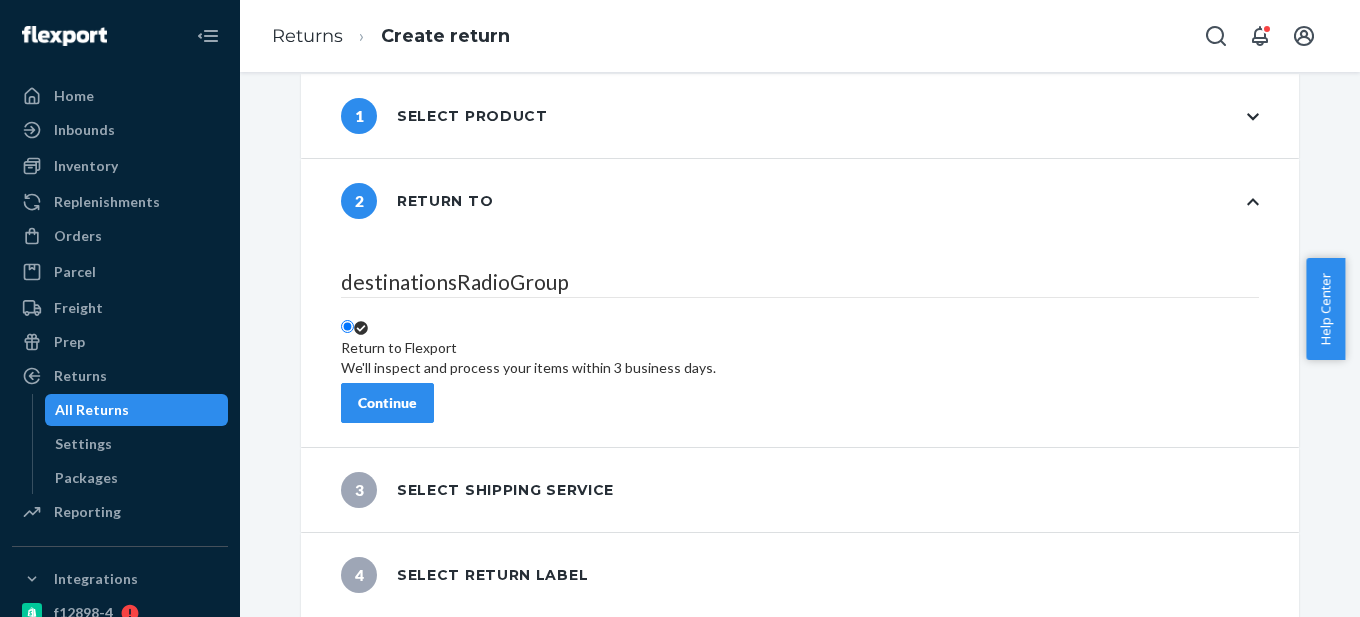 scroll, scrollTop: 16, scrollLeft: 0, axis: vertical 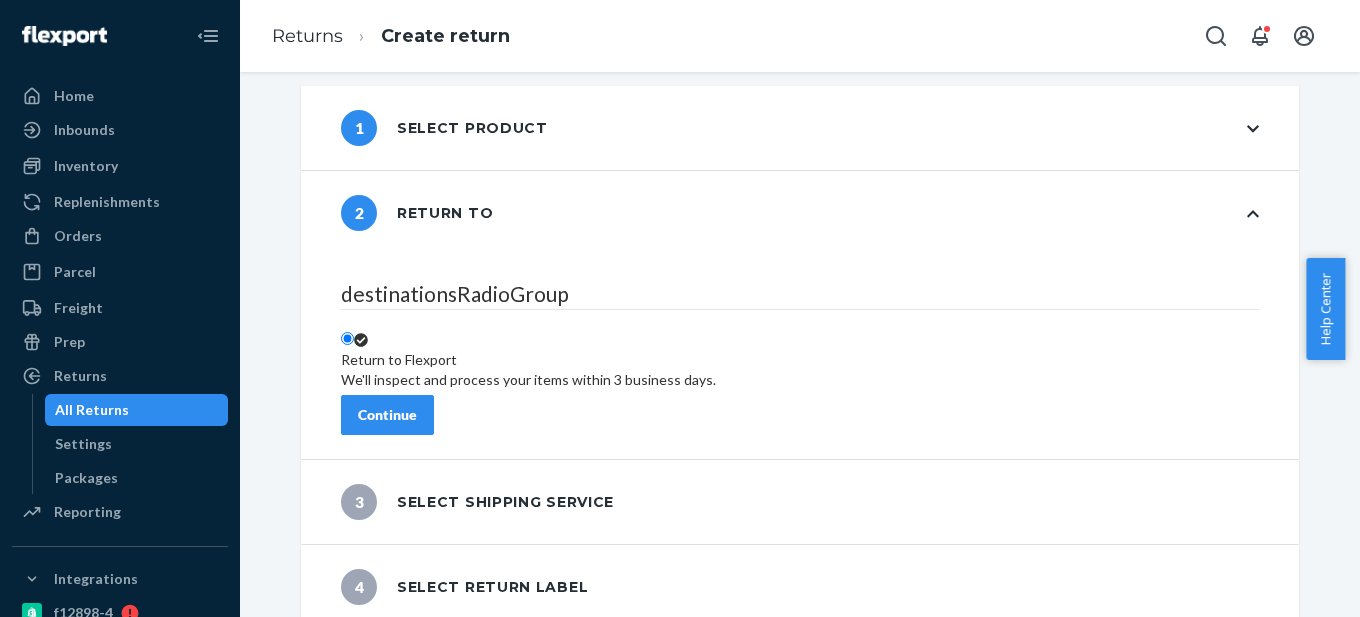 click on "Continue" at bounding box center (387, 415) 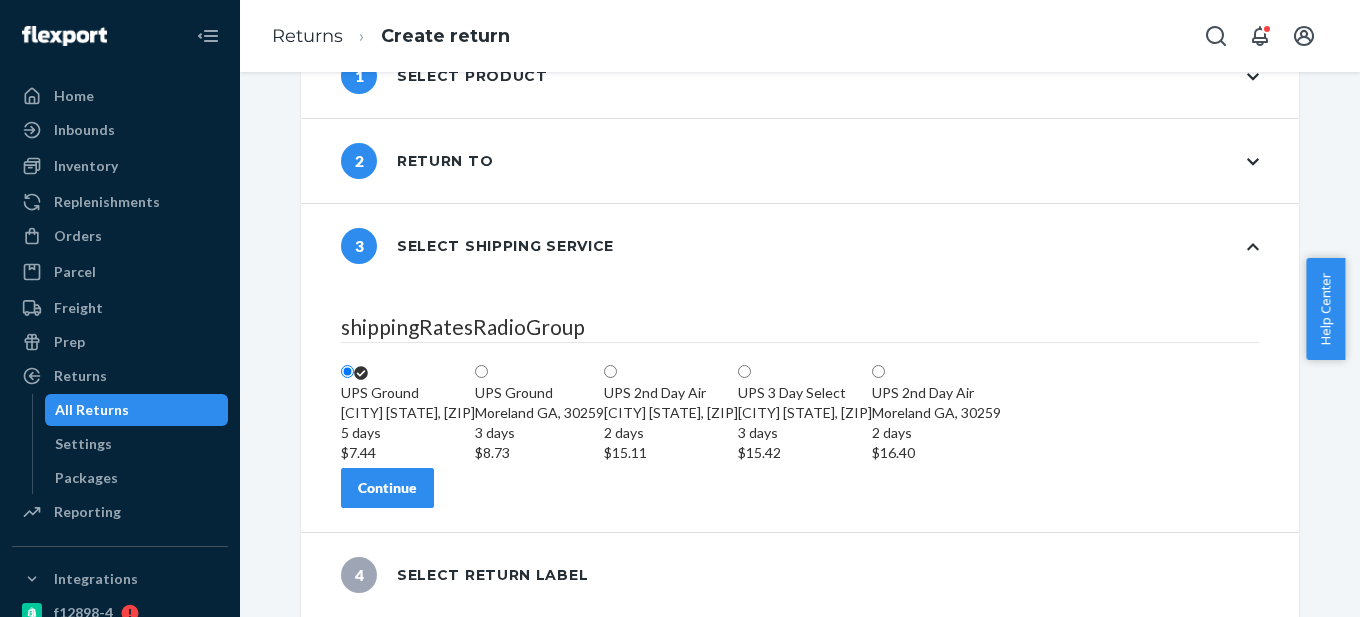 scroll, scrollTop: 184, scrollLeft: 0, axis: vertical 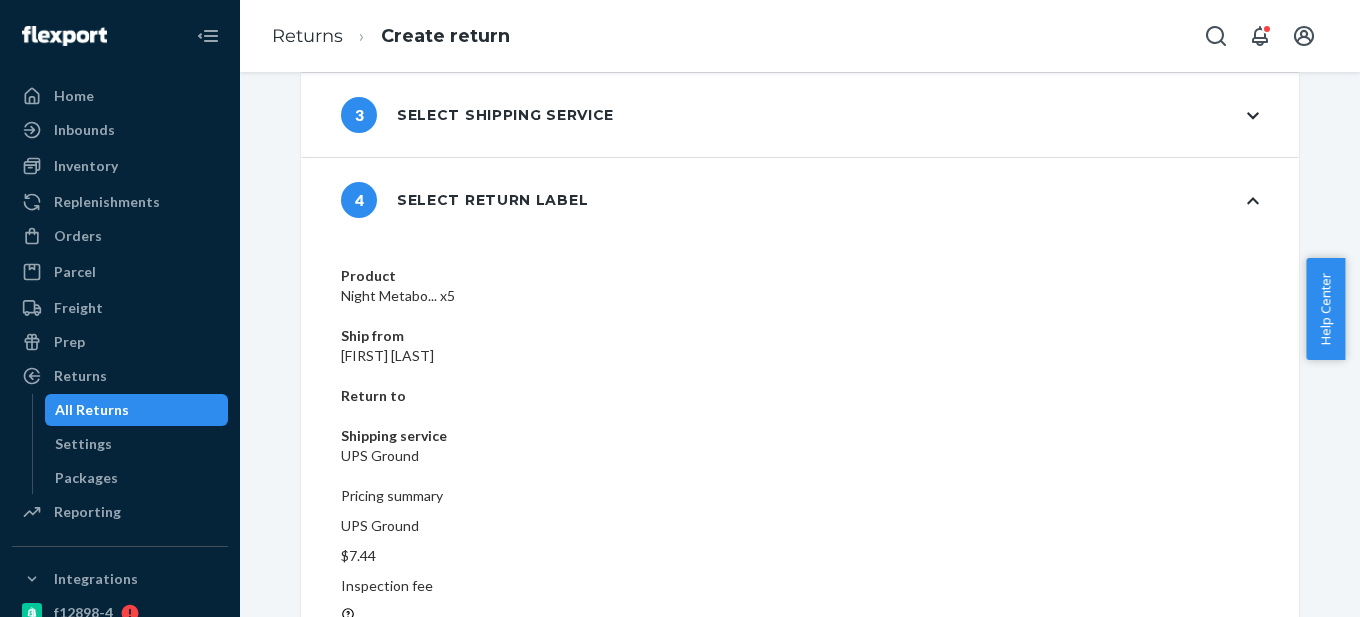 click on "Create return label" at bounding box center (420, 797) 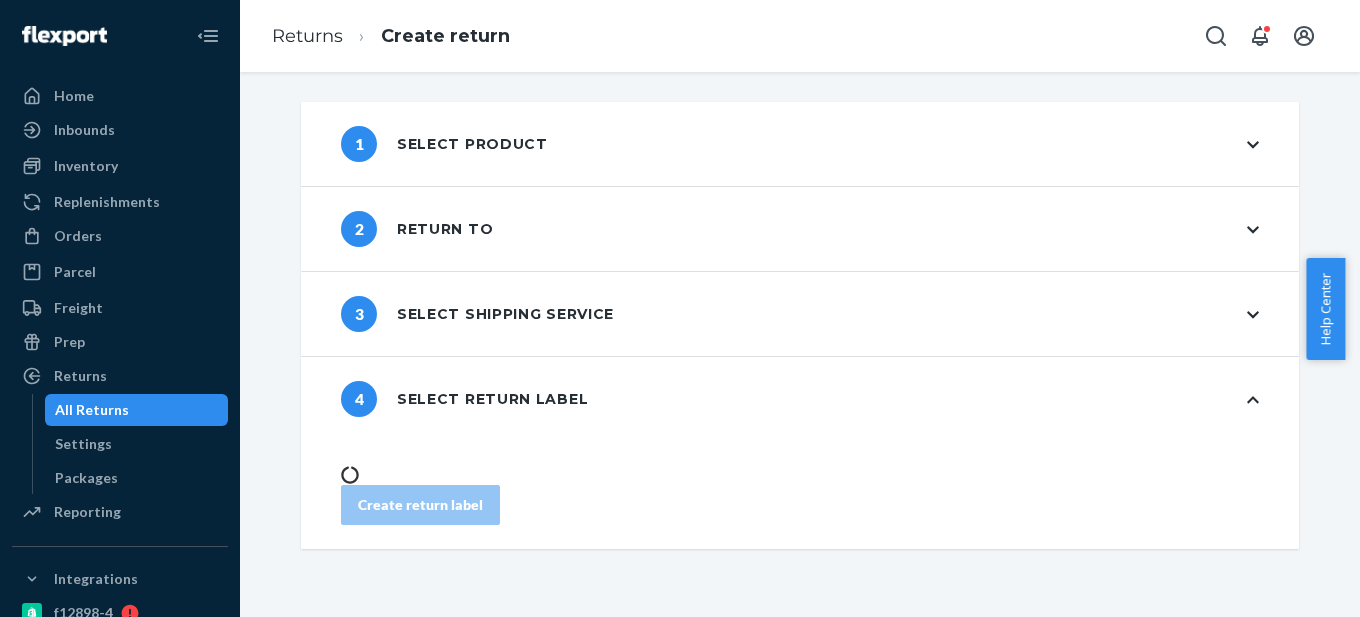 scroll, scrollTop: 0, scrollLeft: 0, axis: both 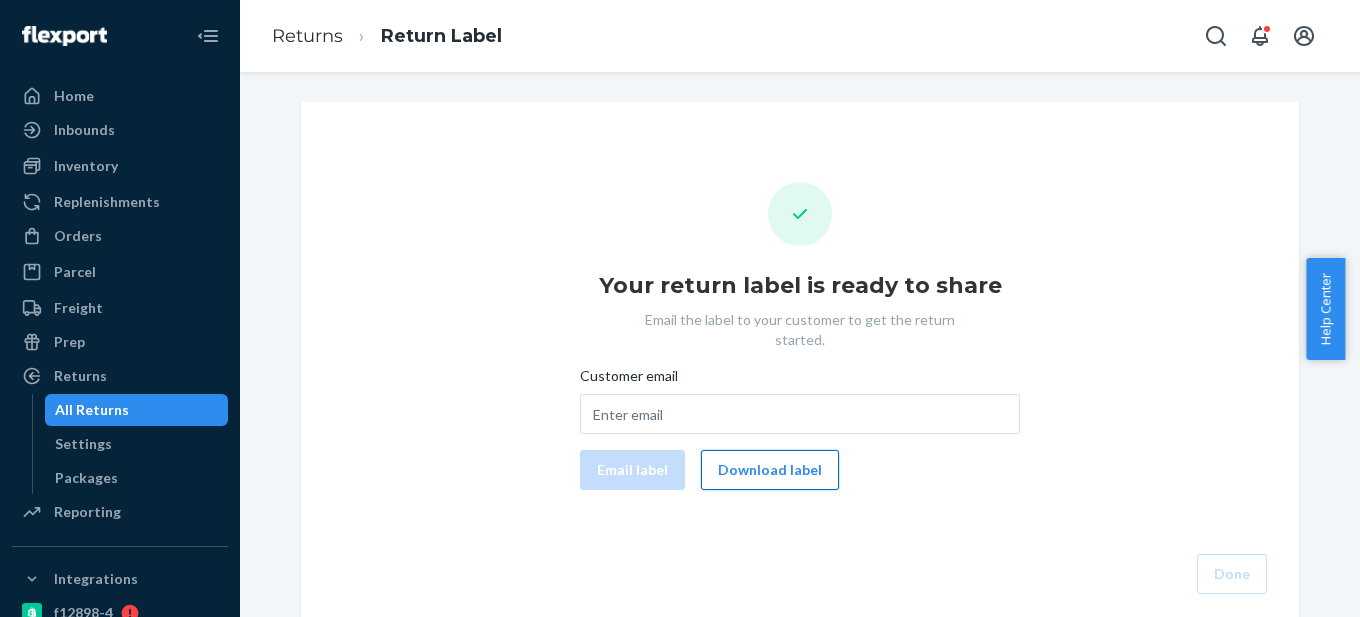 click on "Download label" at bounding box center [770, 470] 